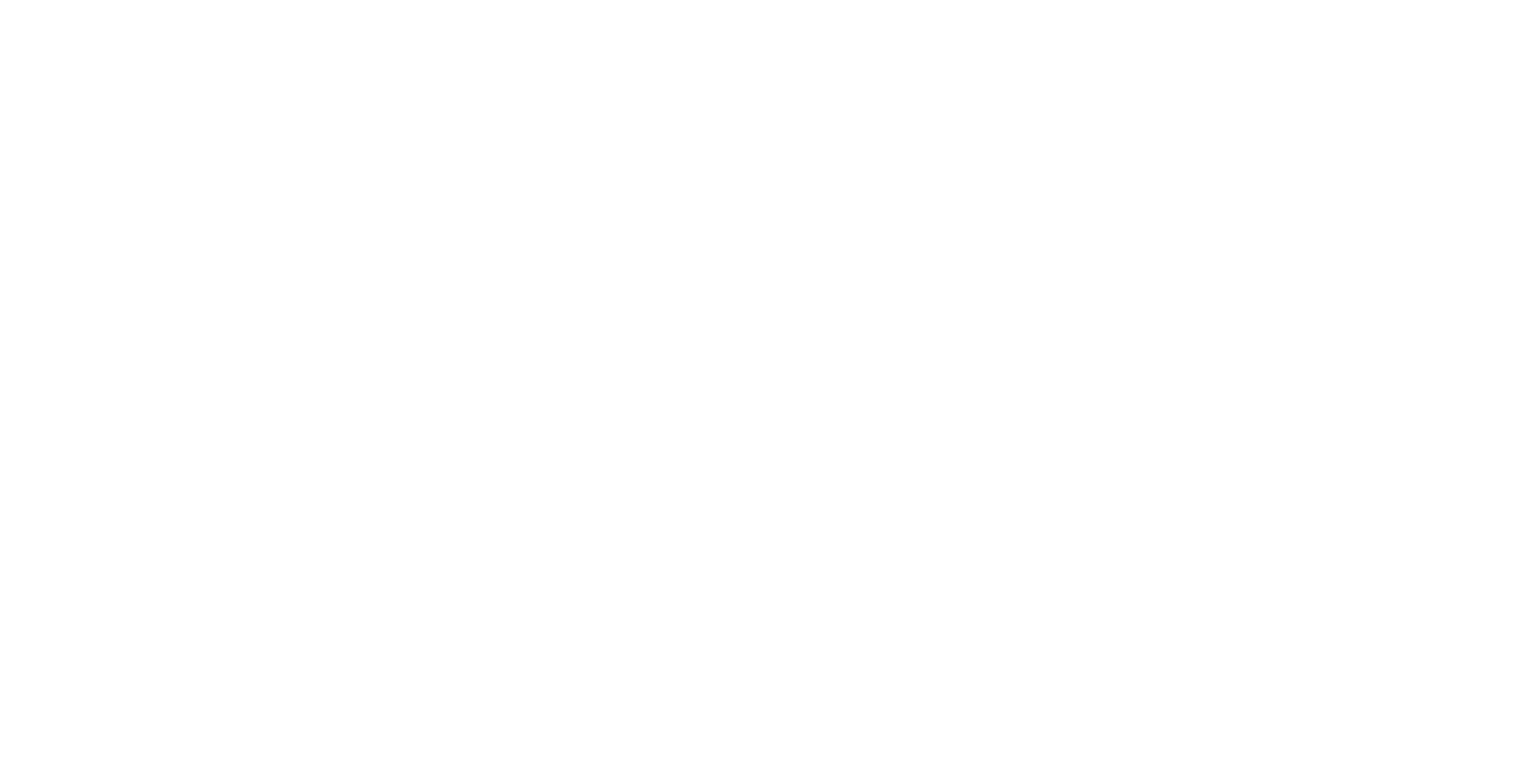 scroll, scrollTop: 0, scrollLeft: 0, axis: both 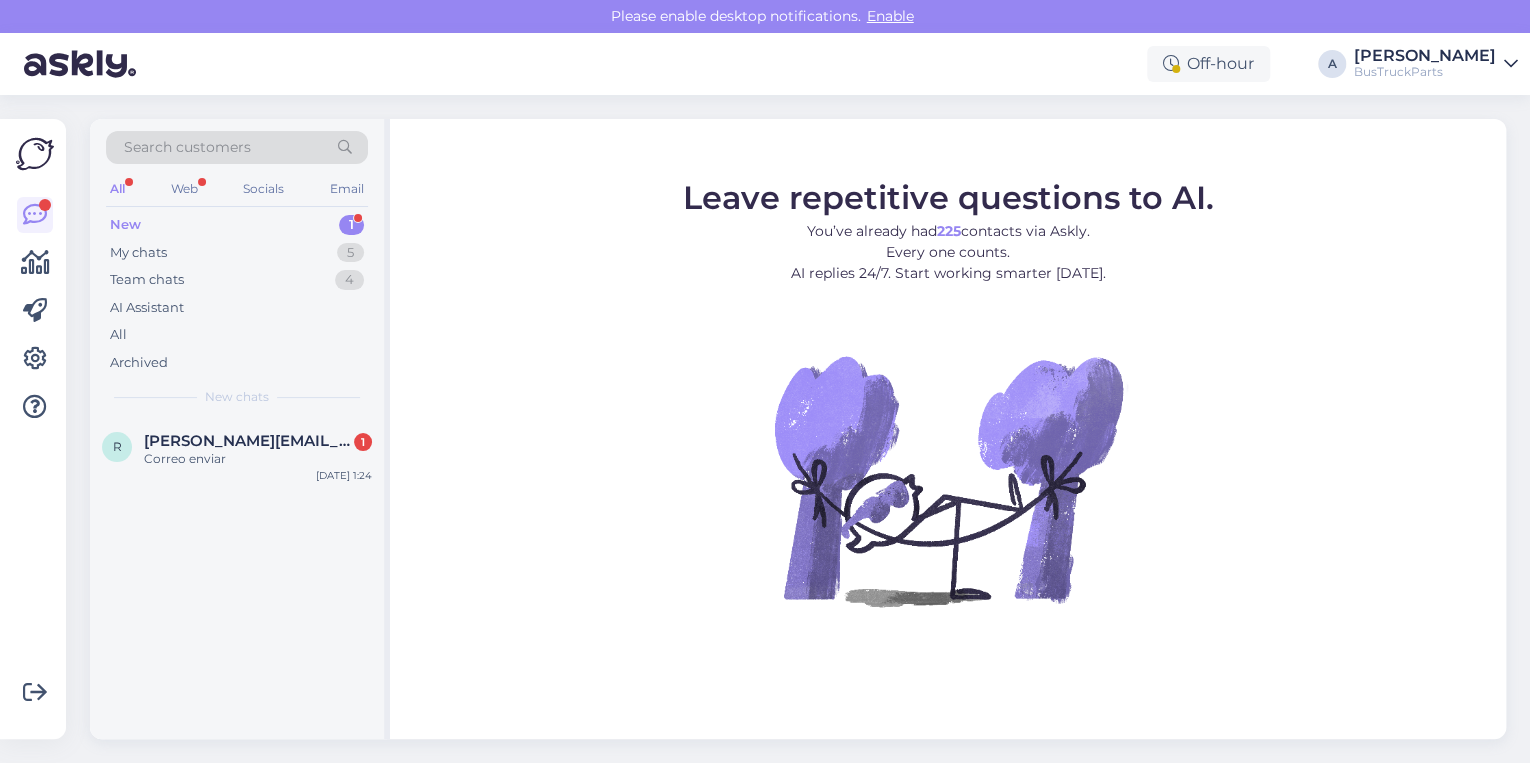 click on "New 1" at bounding box center (237, 225) 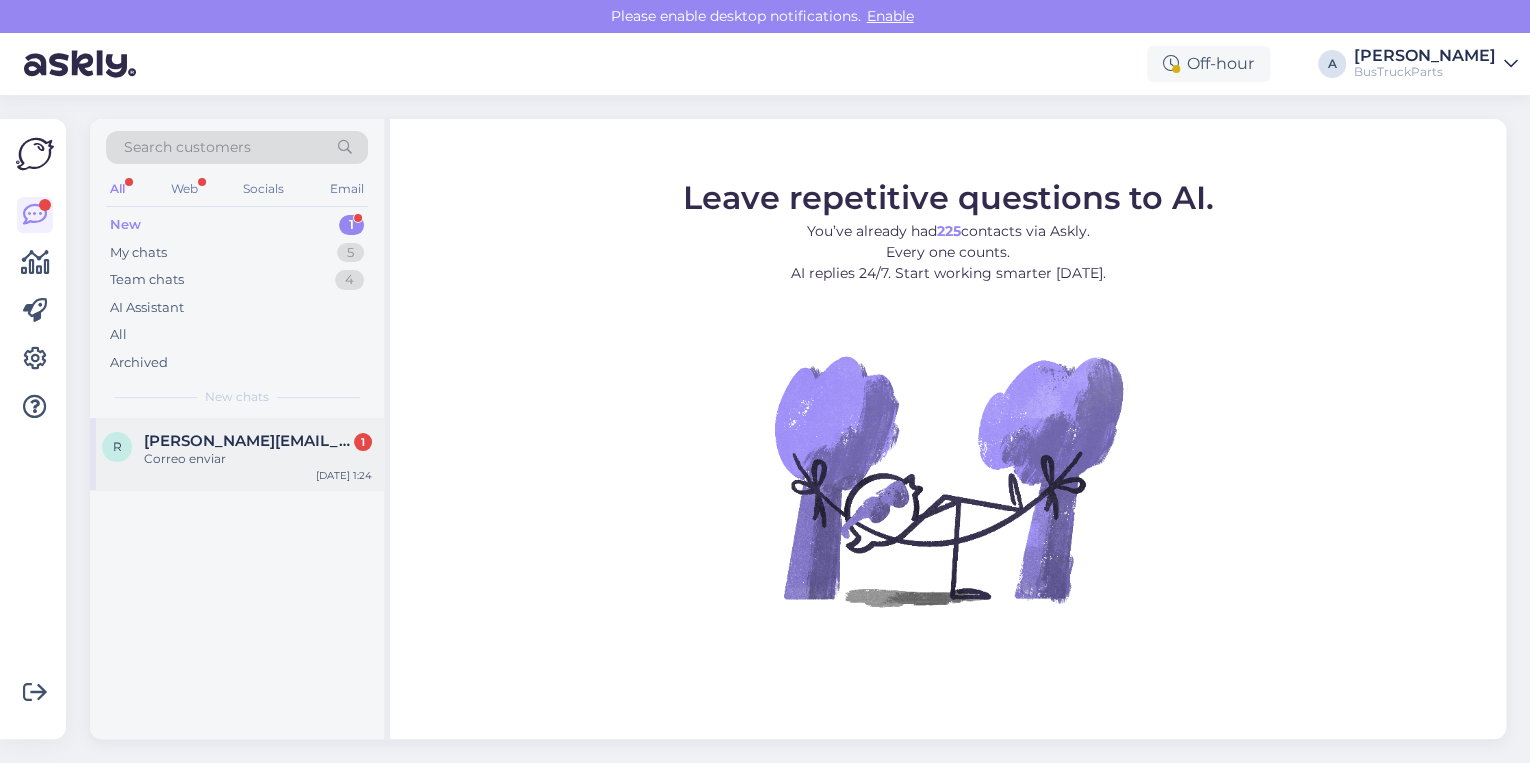 click on "Correo enviar" at bounding box center [258, 459] 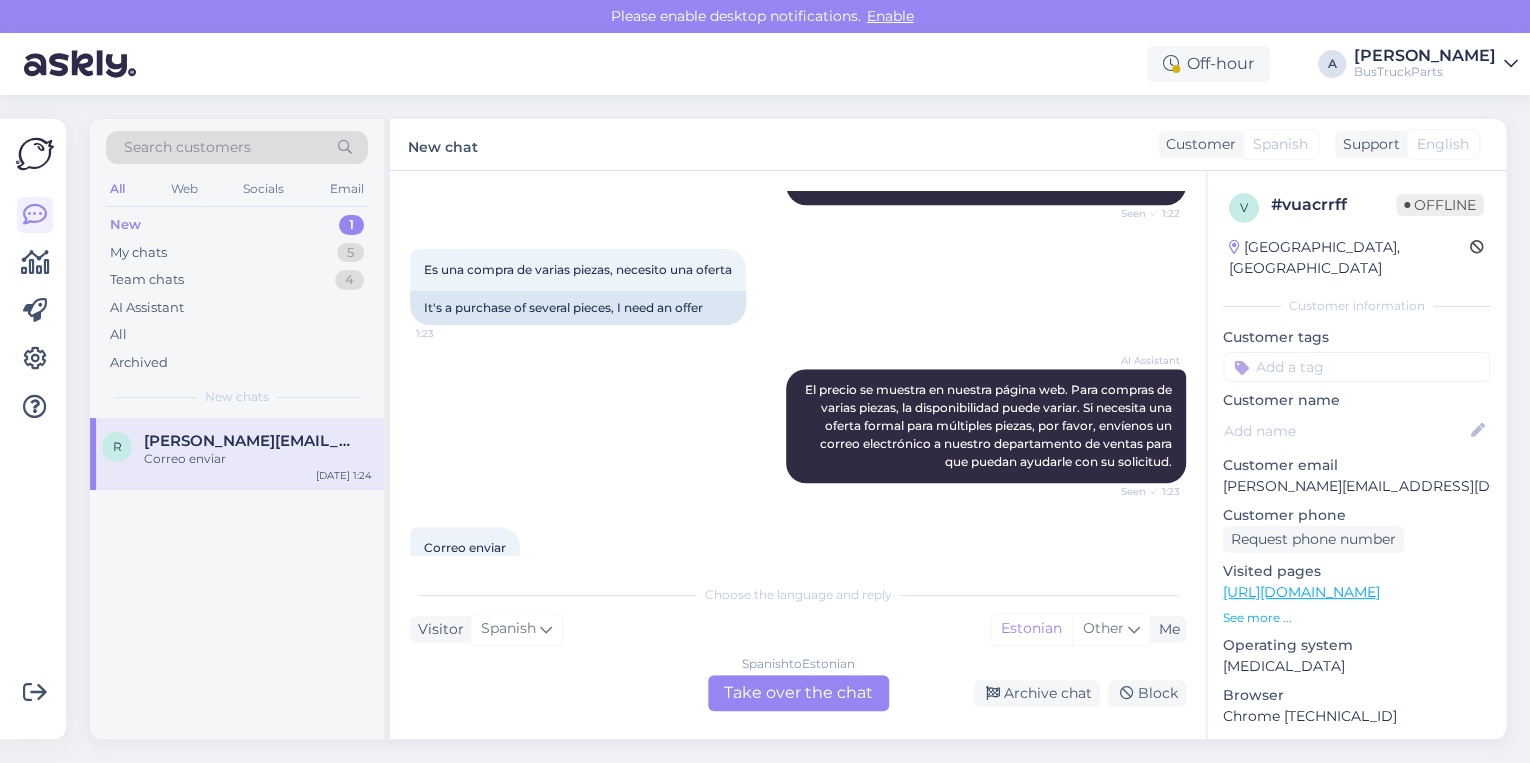 scroll, scrollTop: 878, scrollLeft: 0, axis: vertical 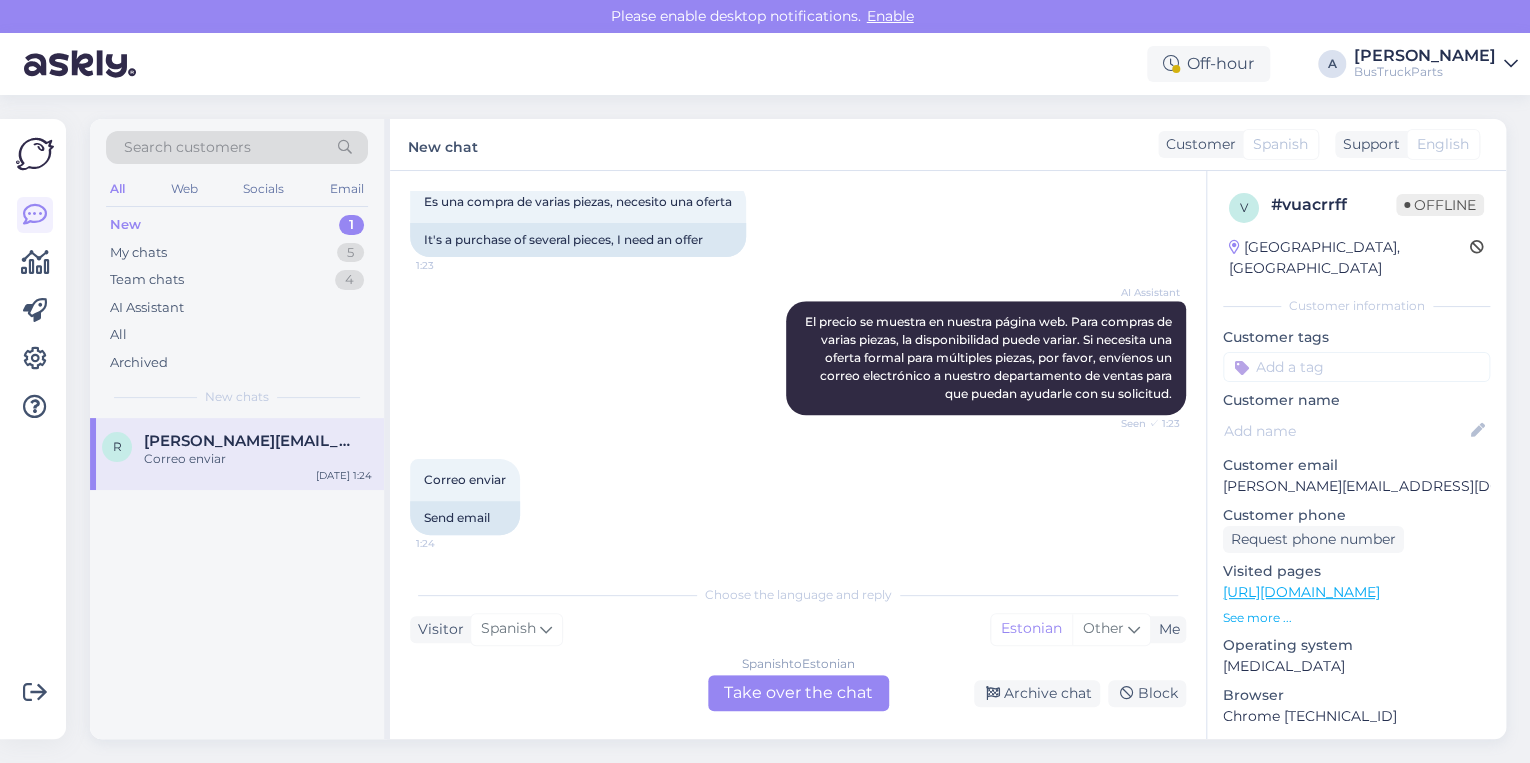 click on "Spanish  to  Estonian Take over the chat" at bounding box center (798, 693) 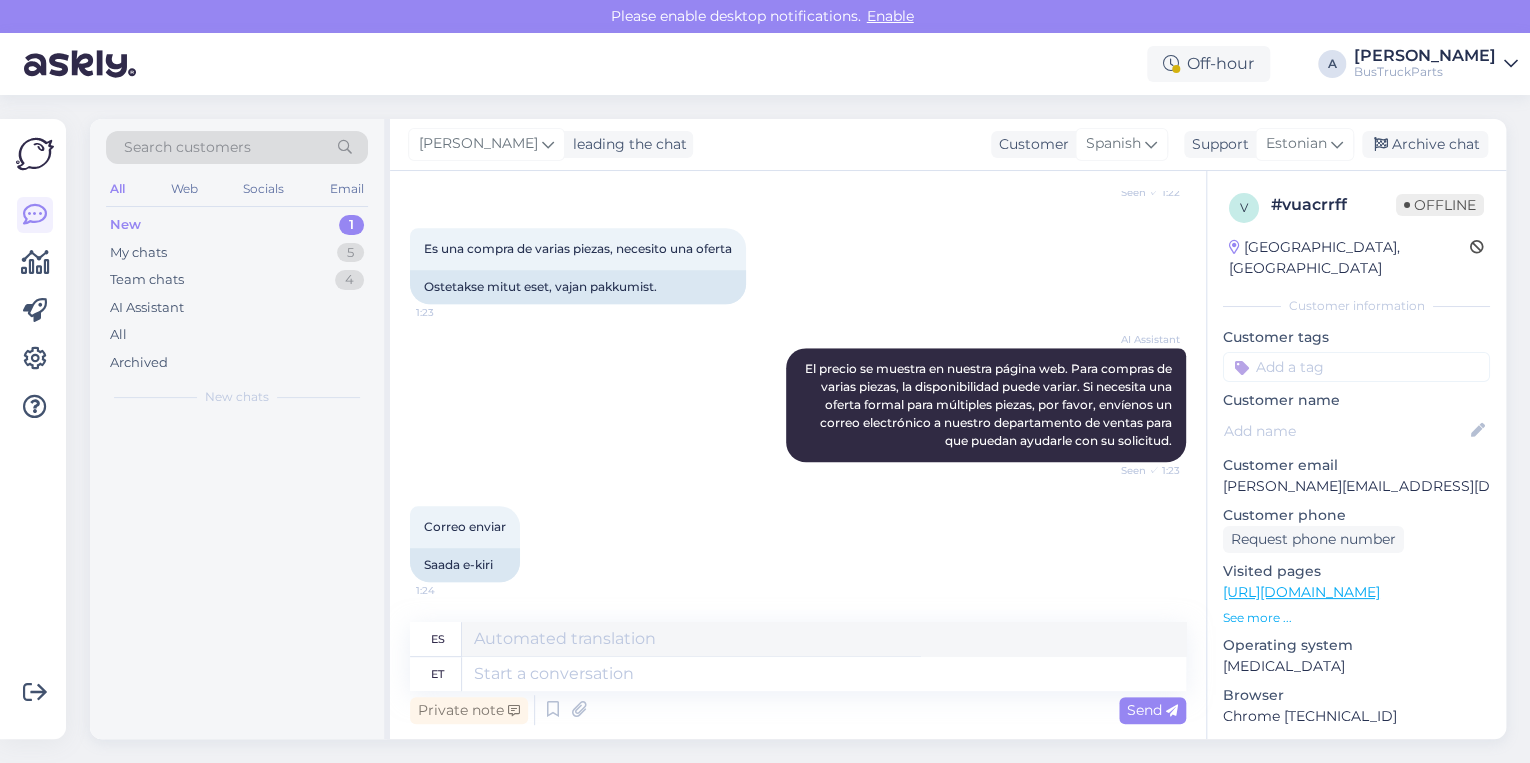 scroll, scrollTop: 830, scrollLeft: 0, axis: vertical 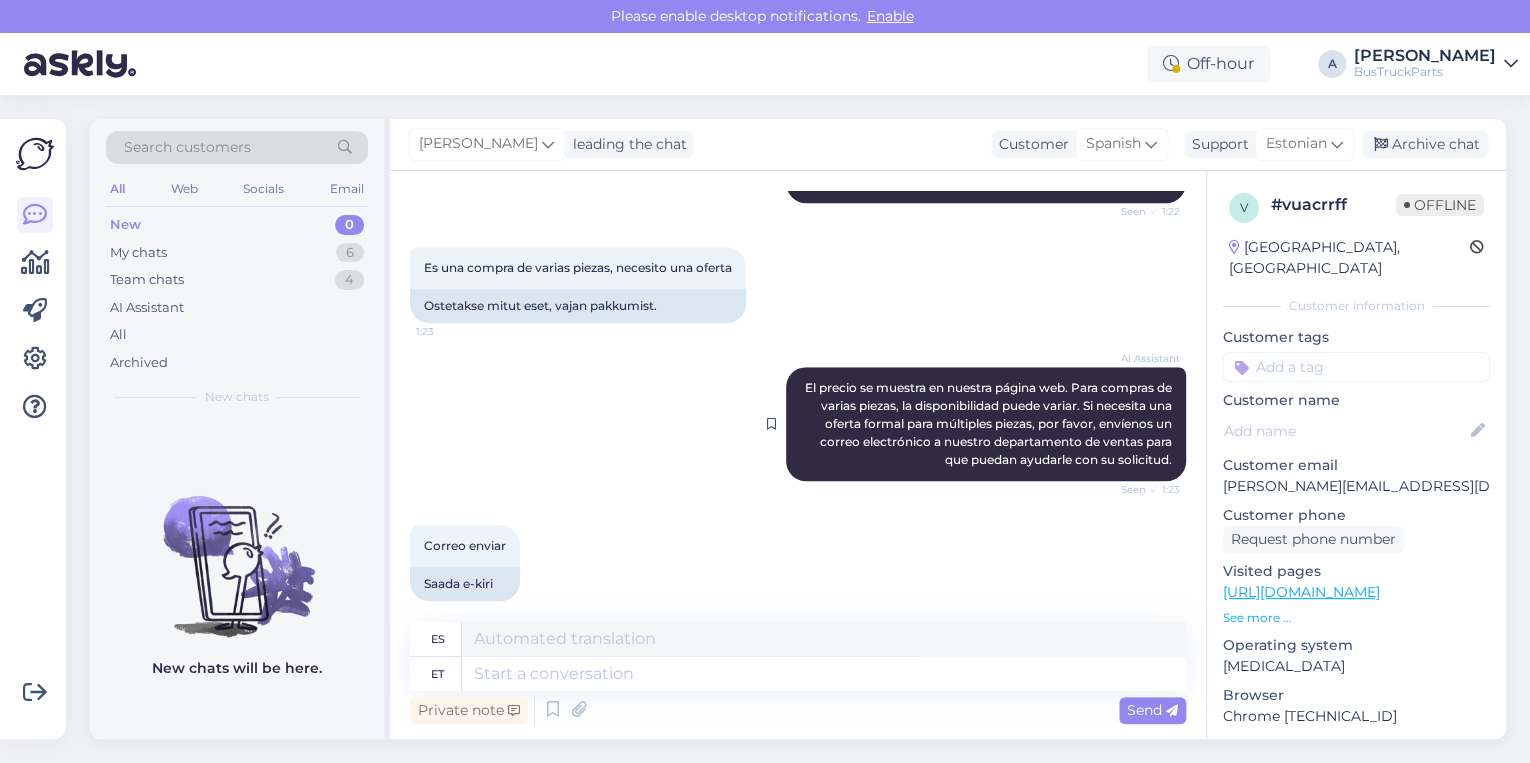click on "El precio se muestra en nuestra página web. Para compras de varias piezas, la disponibilidad puede variar. Si necesita una oferta formal para múltiples piezas, por favor, envíenos un correo electrónico a nuestro departamento de ventas para que puedan ayudarle con su solicitud." at bounding box center (990, 423) 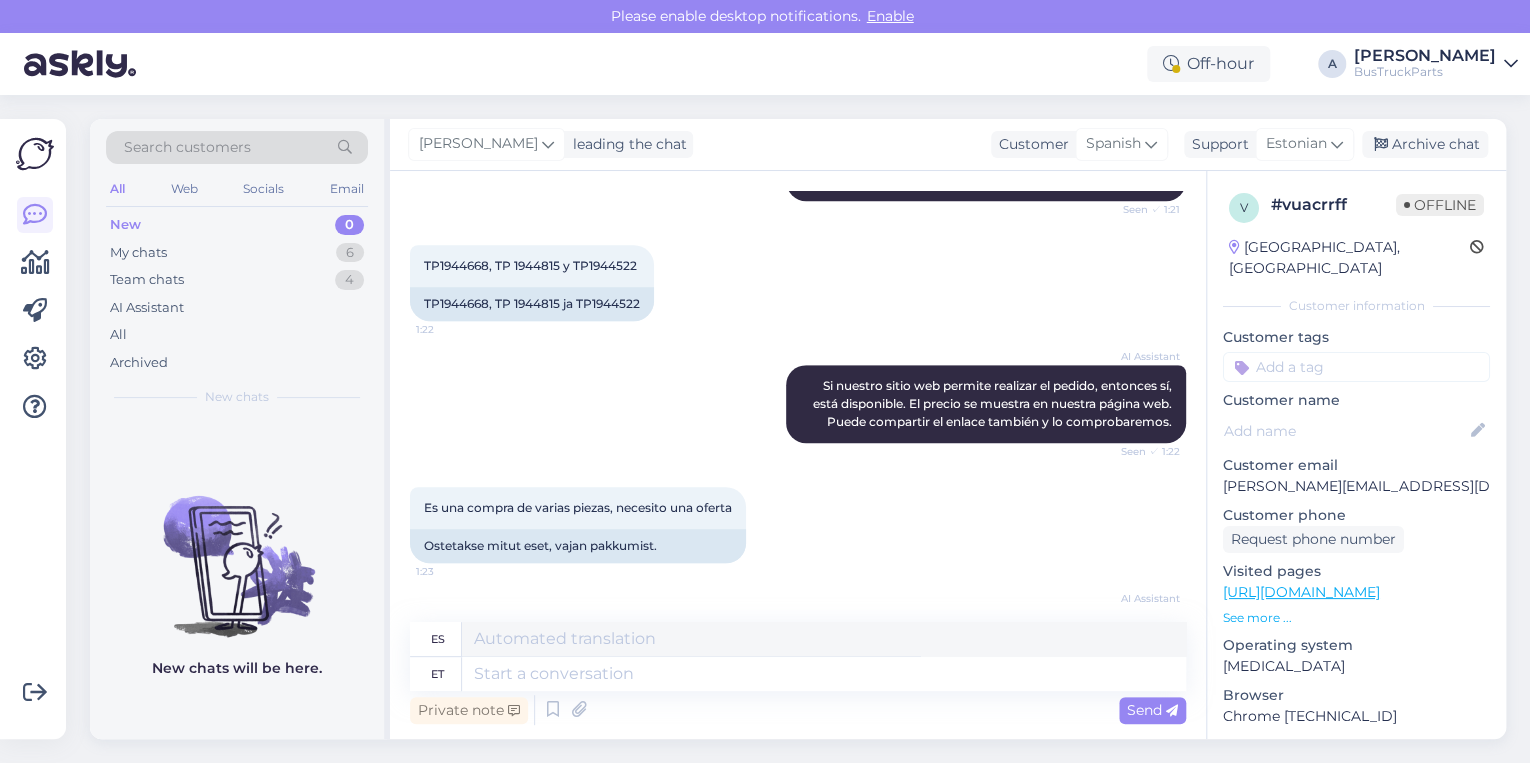 scroll, scrollTop: 830, scrollLeft: 0, axis: vertical 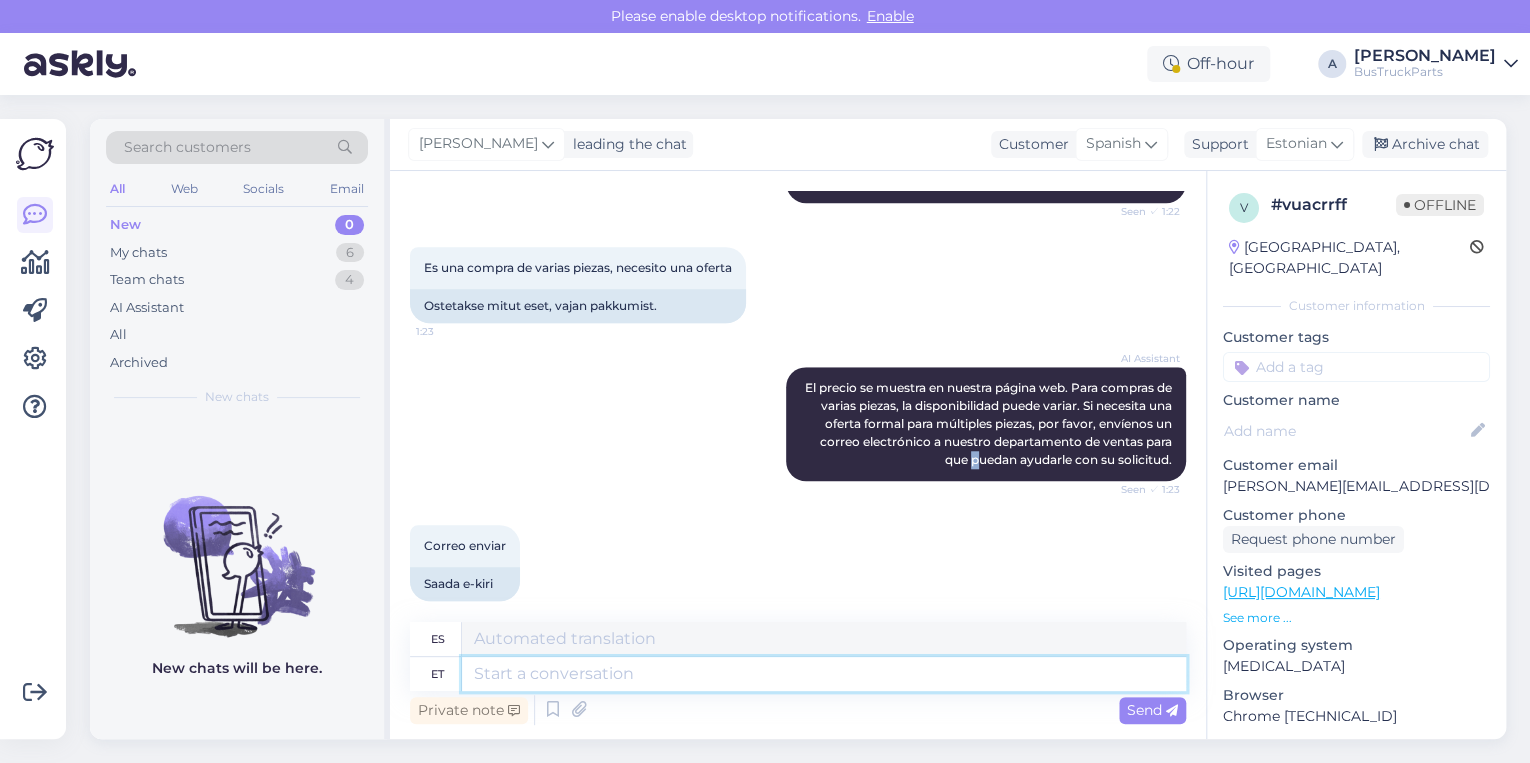 click at bounding box center (824, 674) 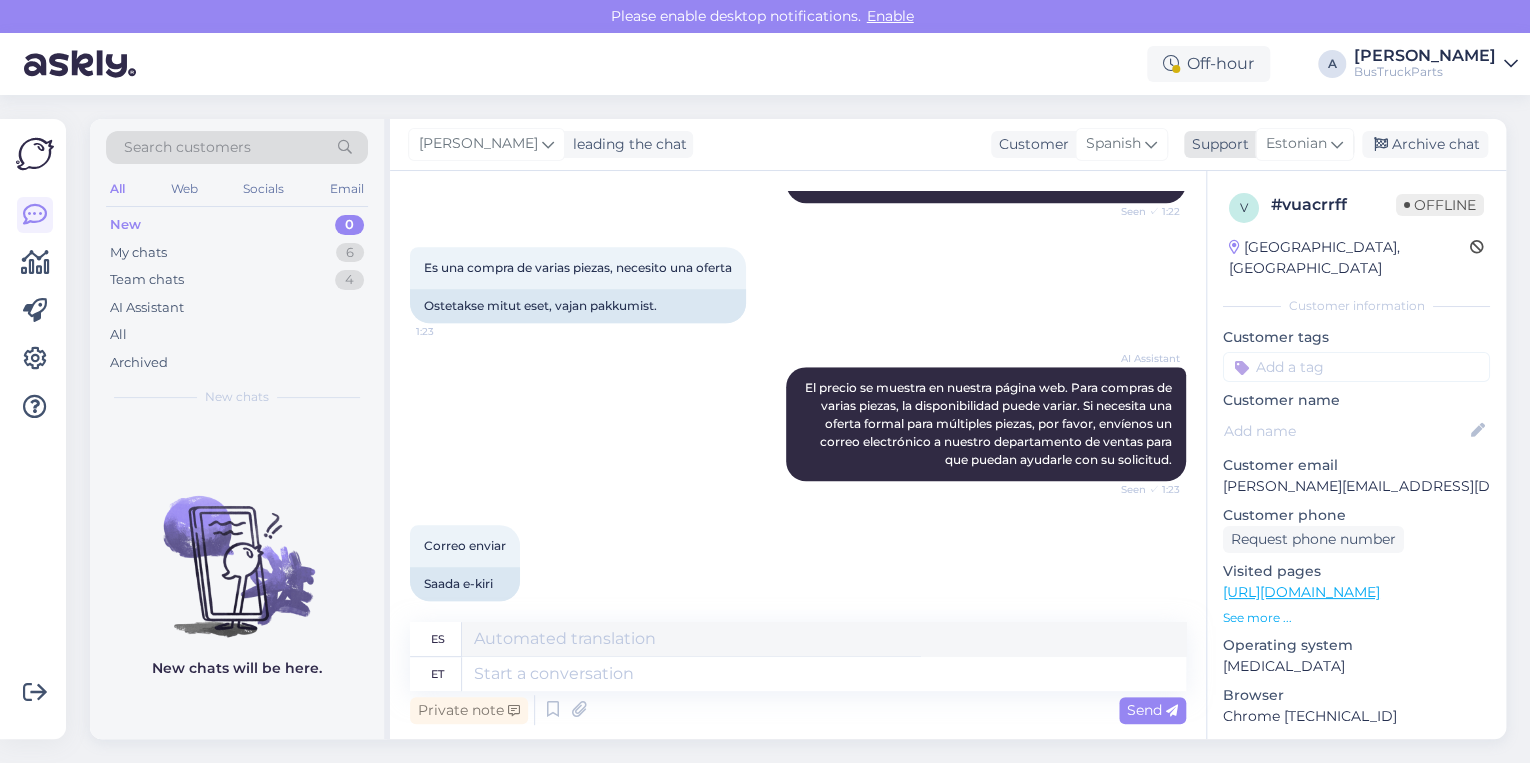 click on "Estonian" at bounding box center (1296, 144) 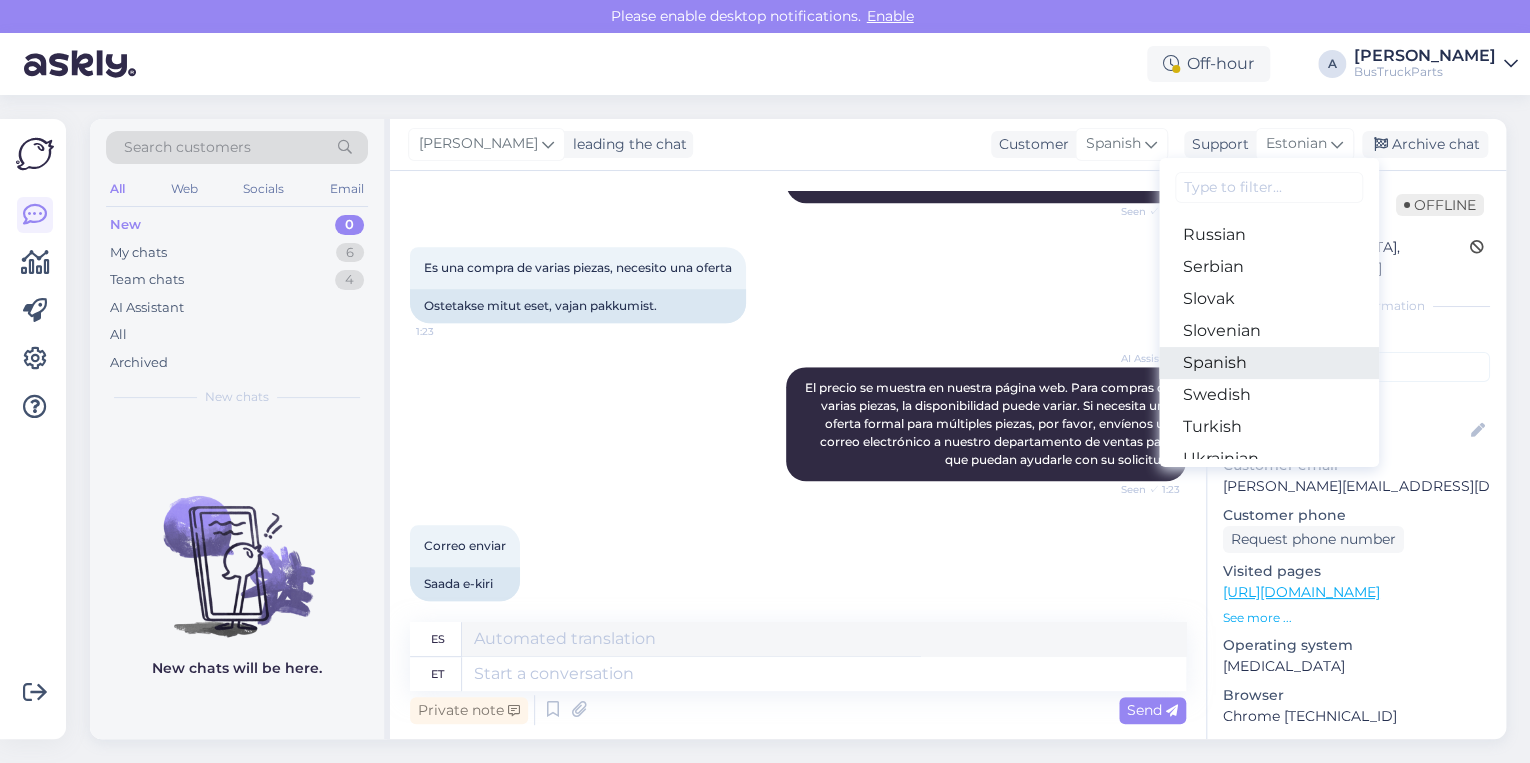scroll, scrollTop: 800, scrollLeft: 0, axis: vertical 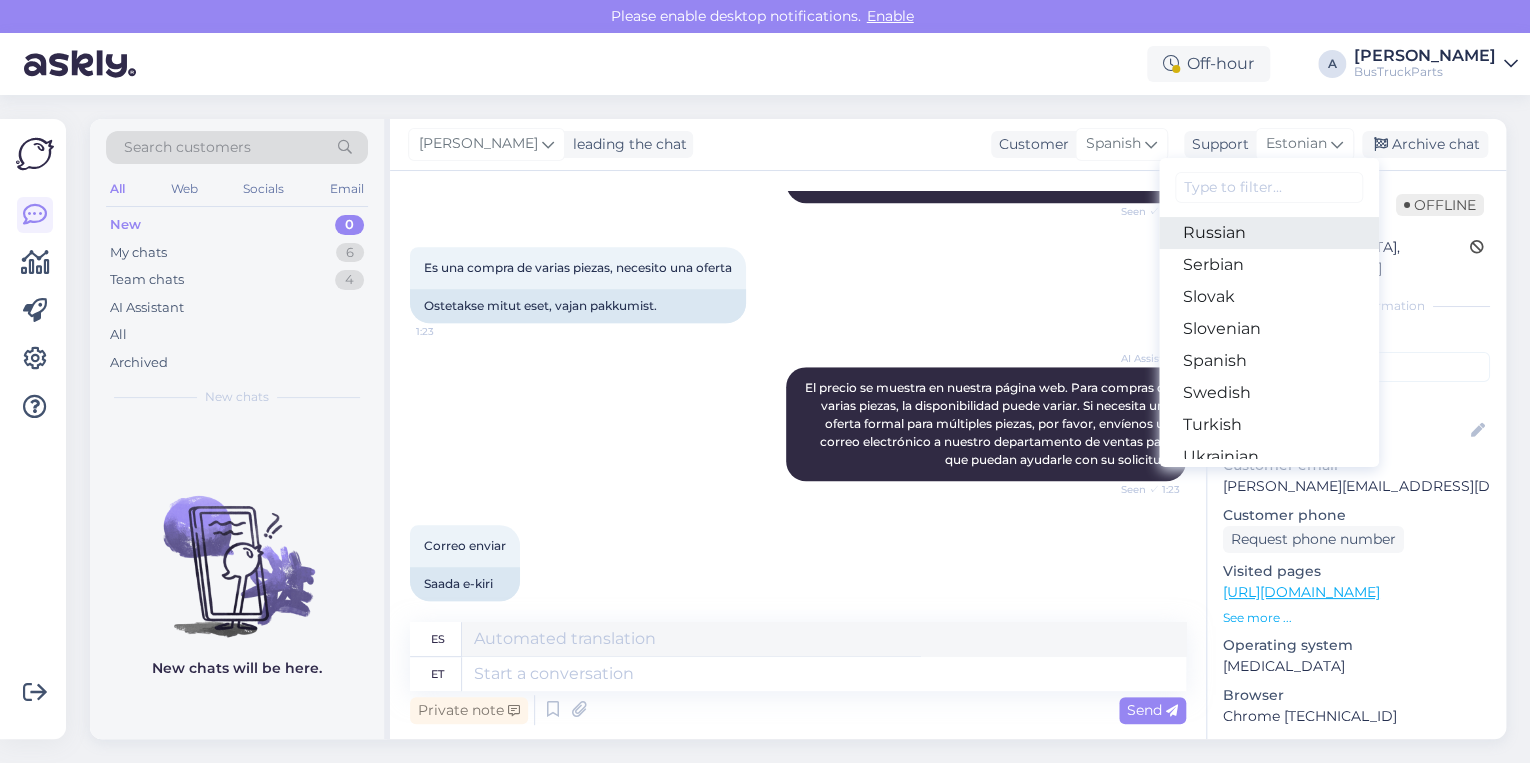 click on "Russian" at bounding box center [1269, 233] 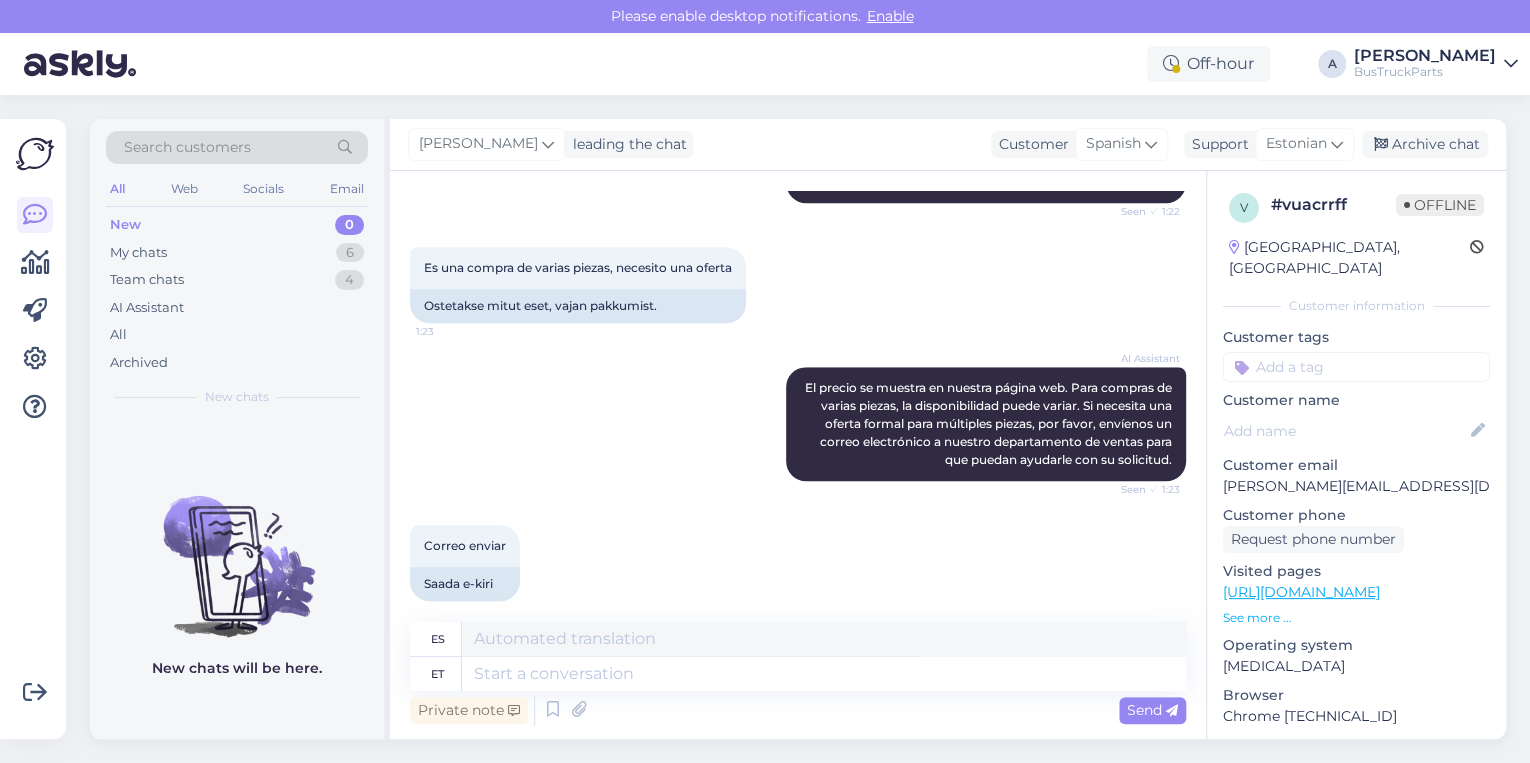 scroll, scrollTop: 848, scrollLeft: 0, axis: vertical 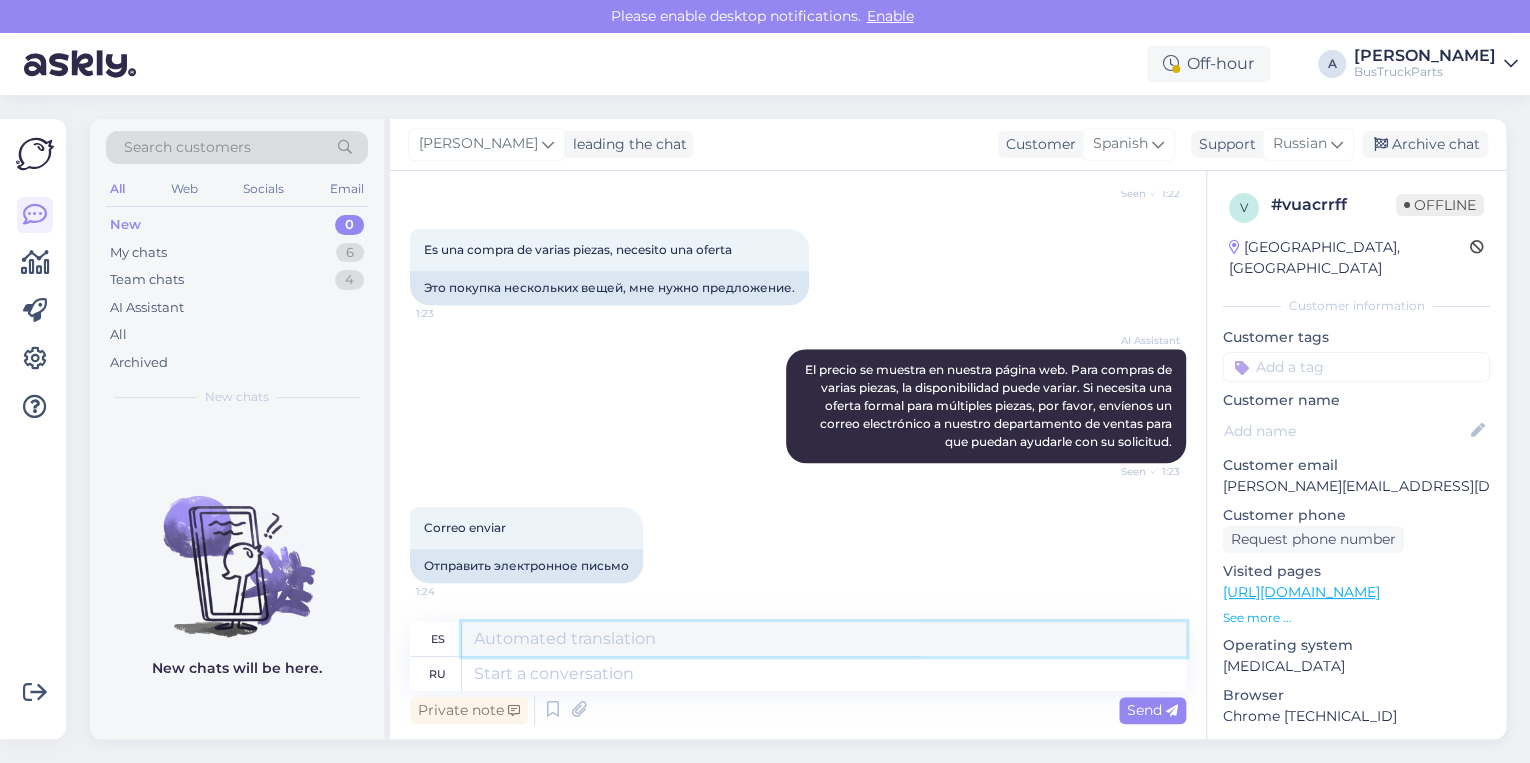 click at bounding box center [824, 639] 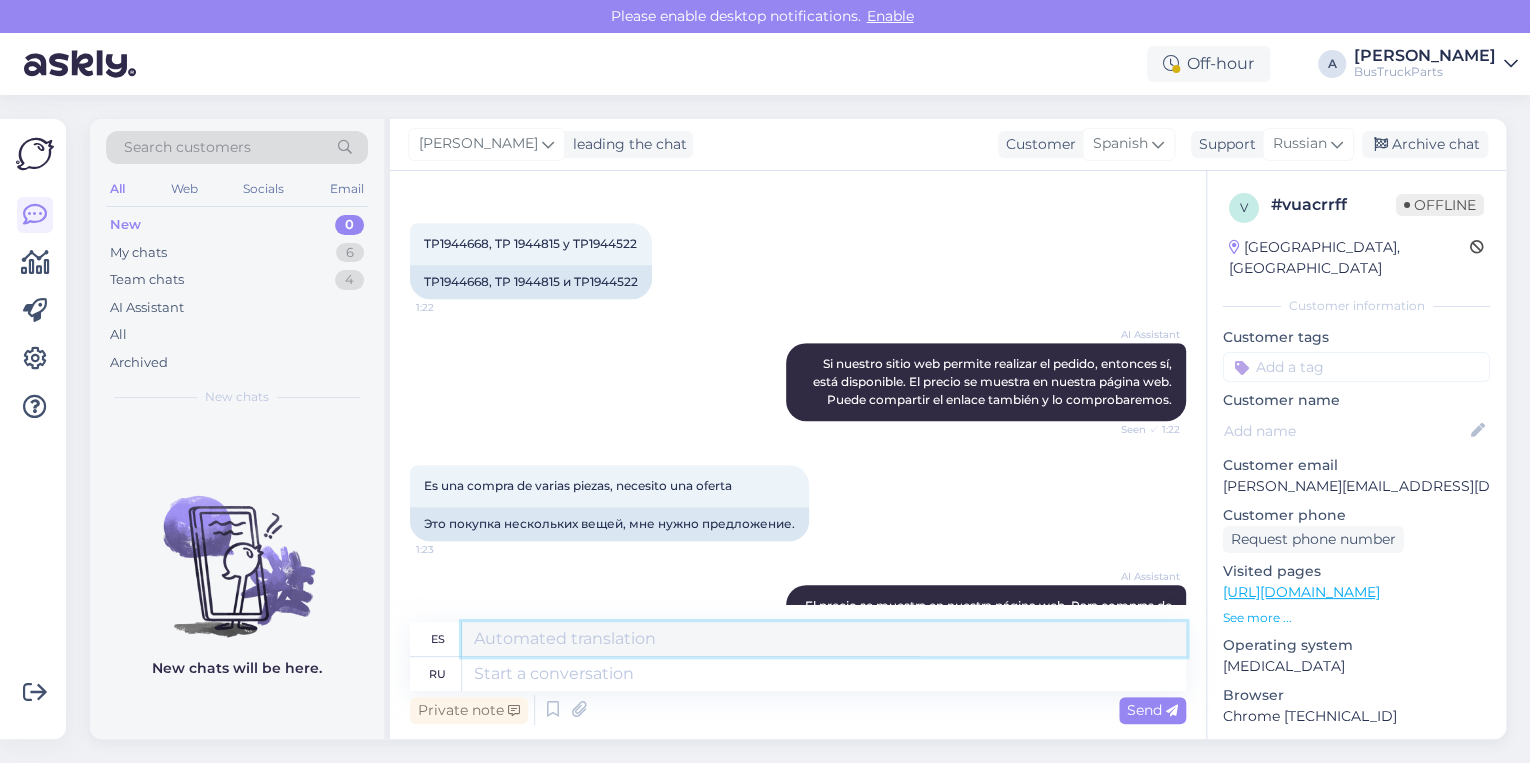 scroll, scrollTop: 848, scrollLeft: 0, axis: vertical 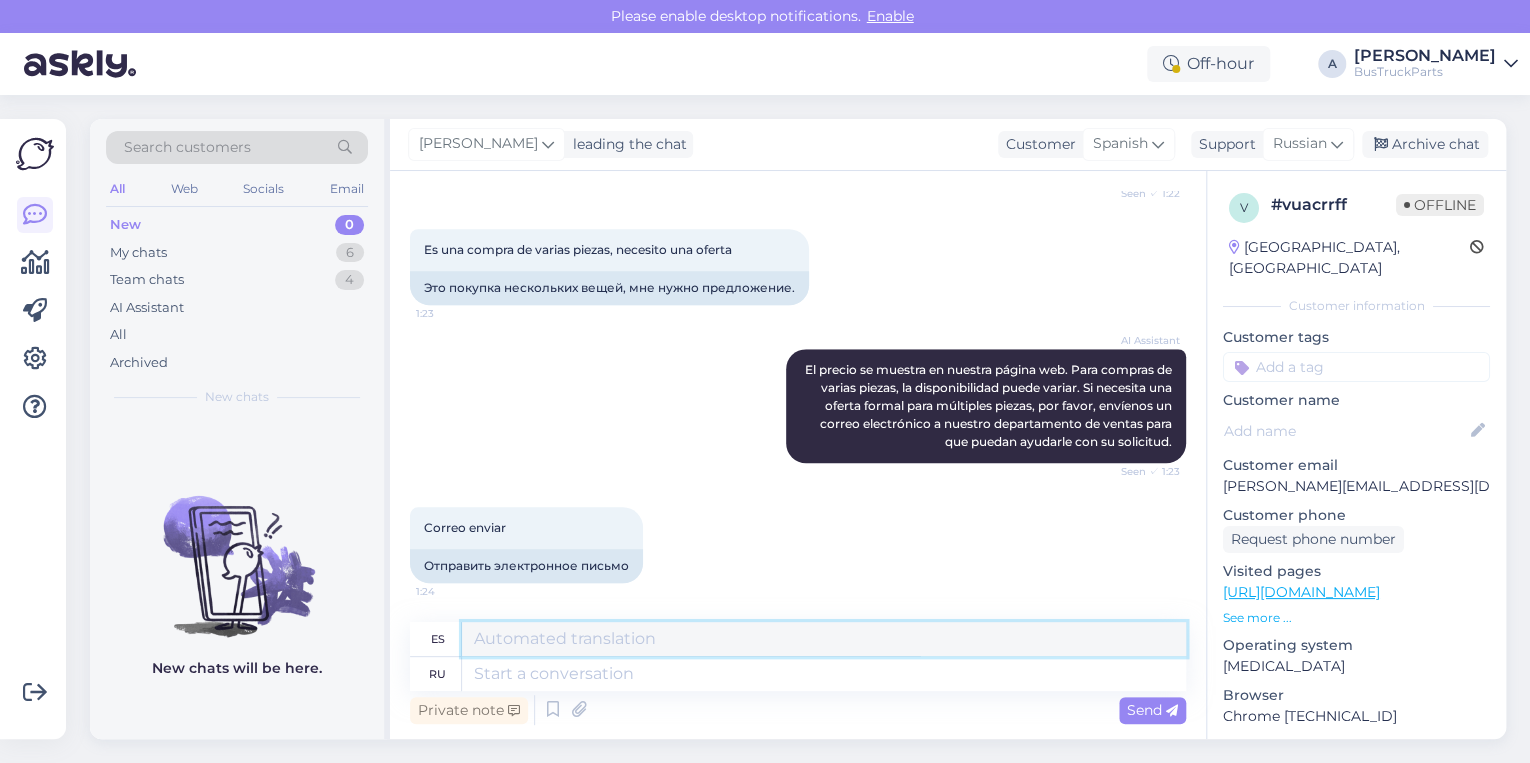 type on "с" 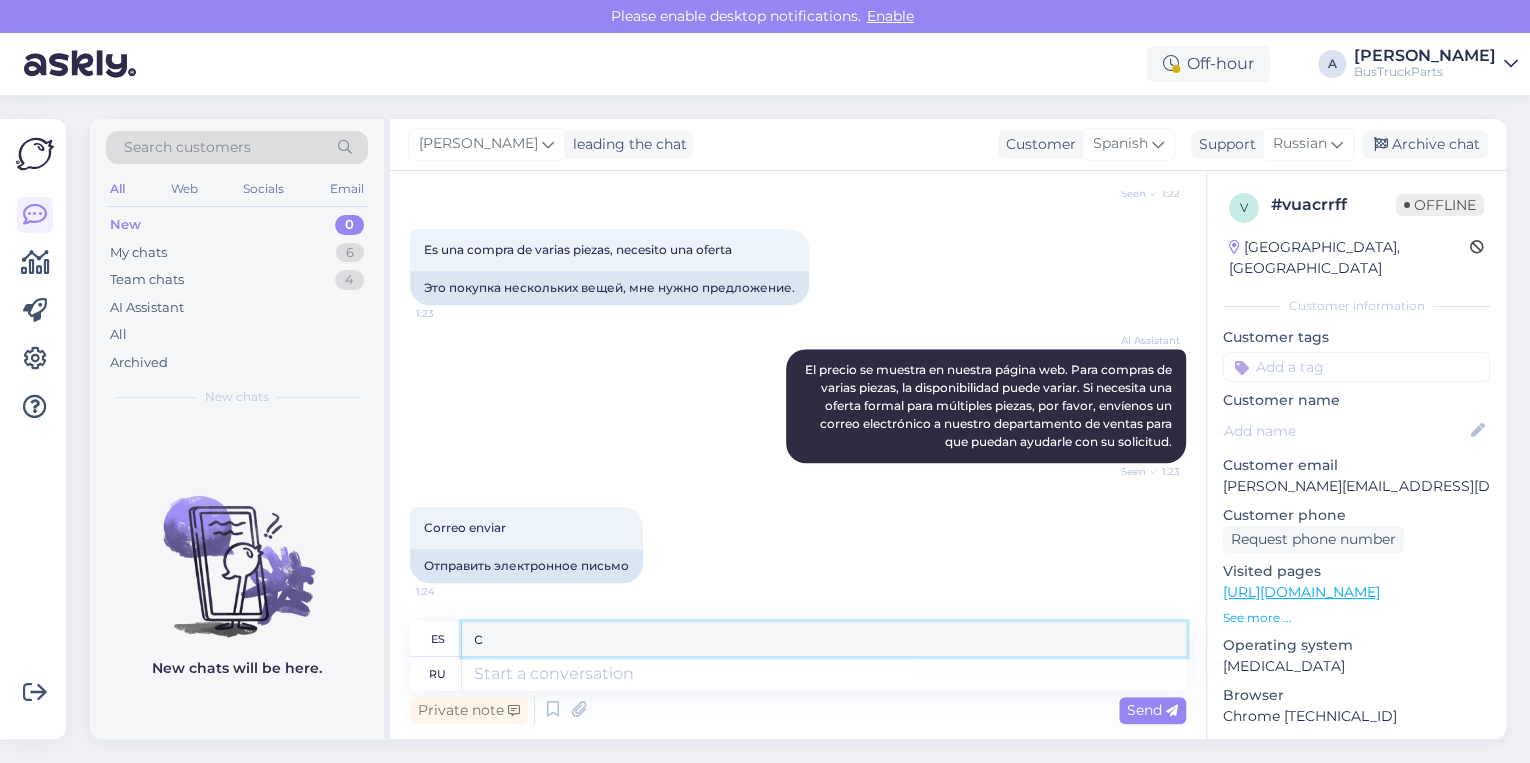 type 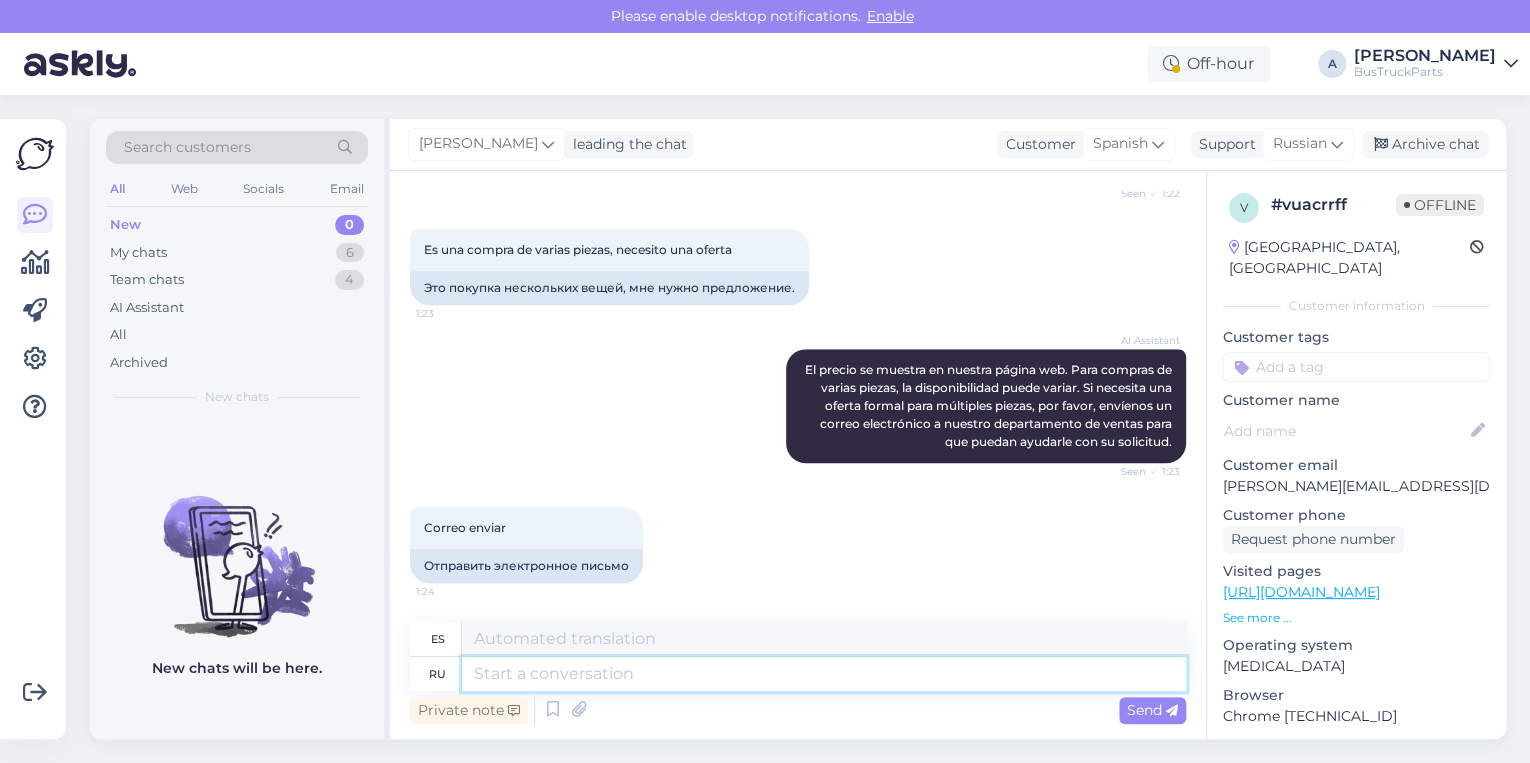 click at bounding box center (824, 674) 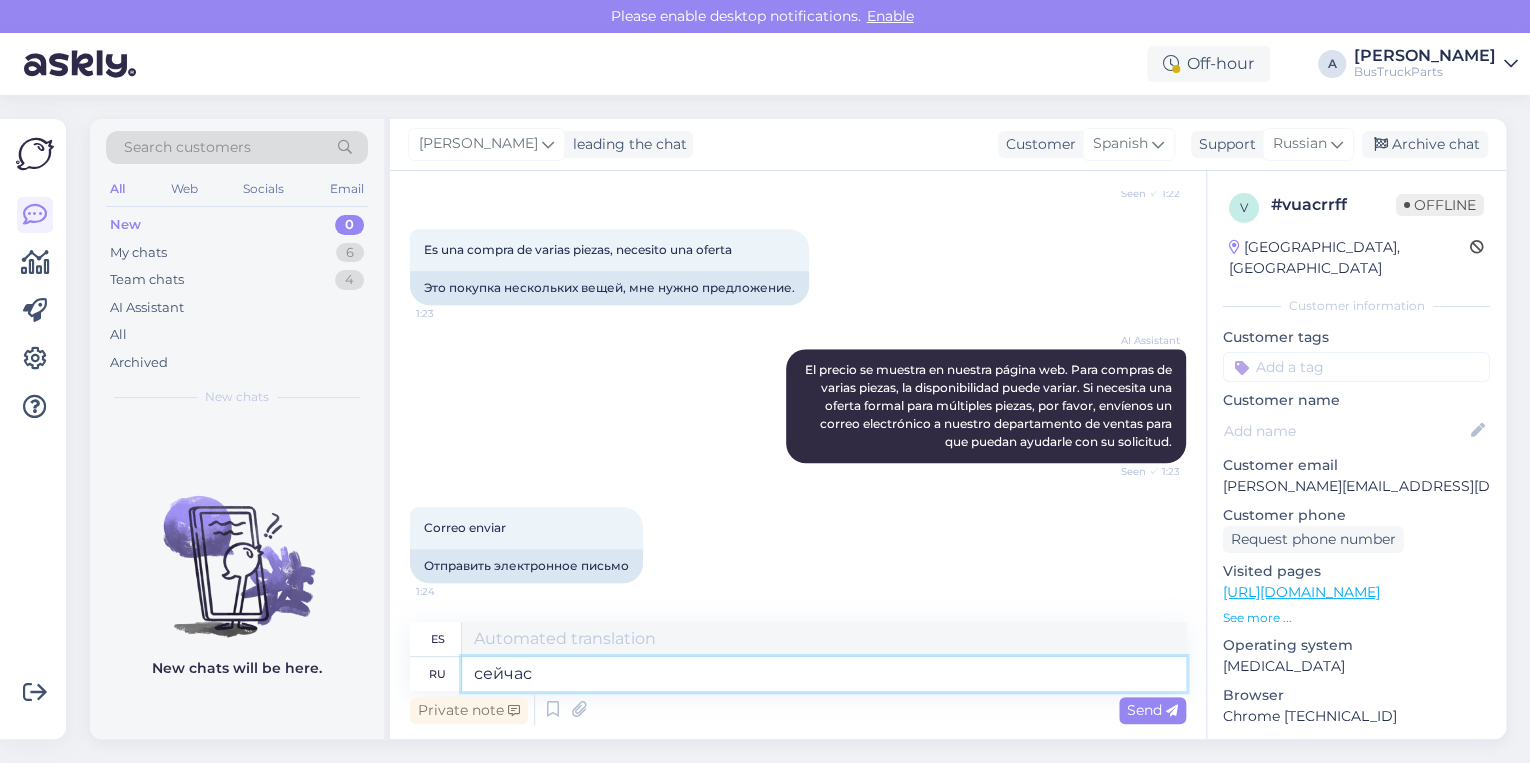type on "сейчас" 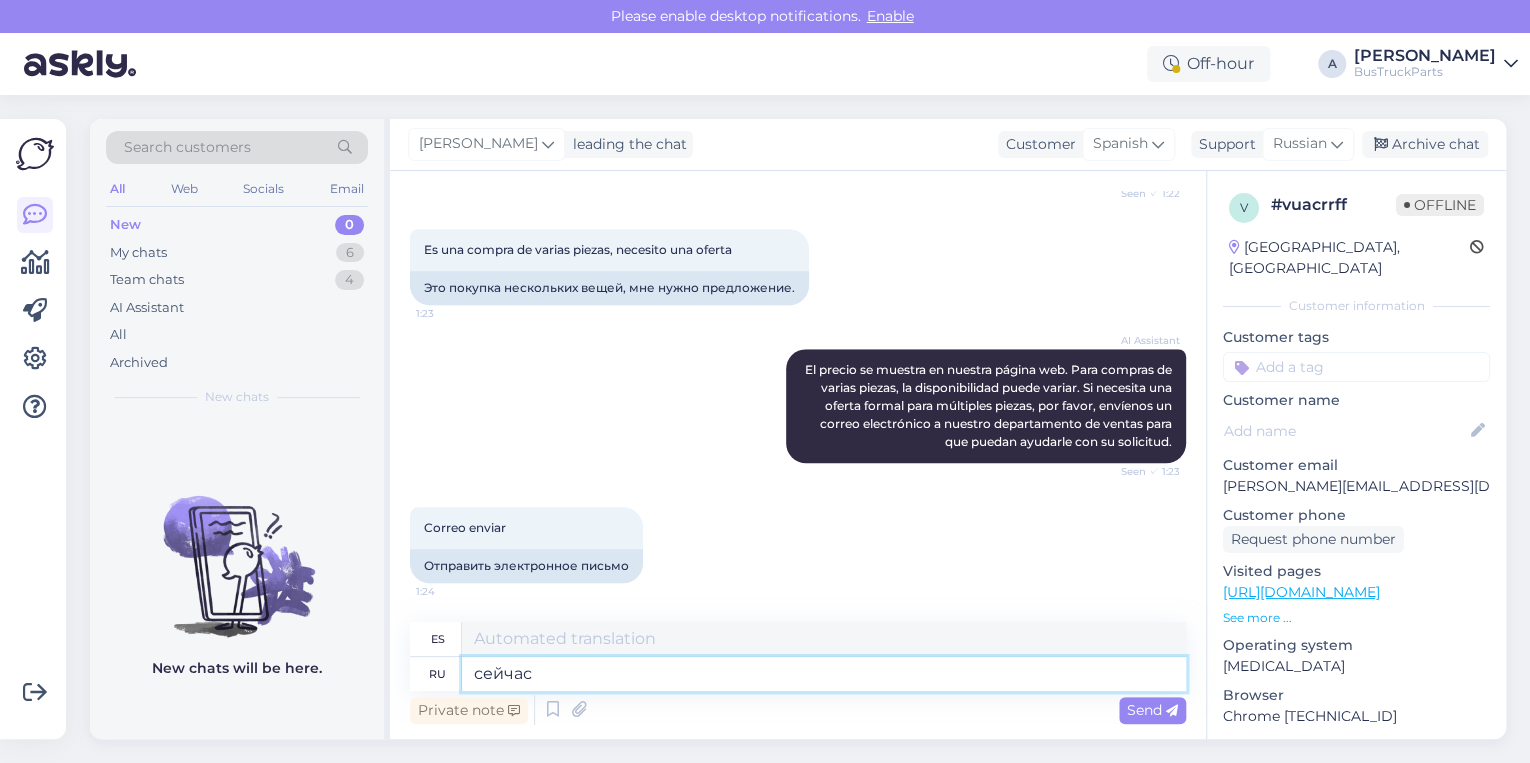 type on "Ahora" 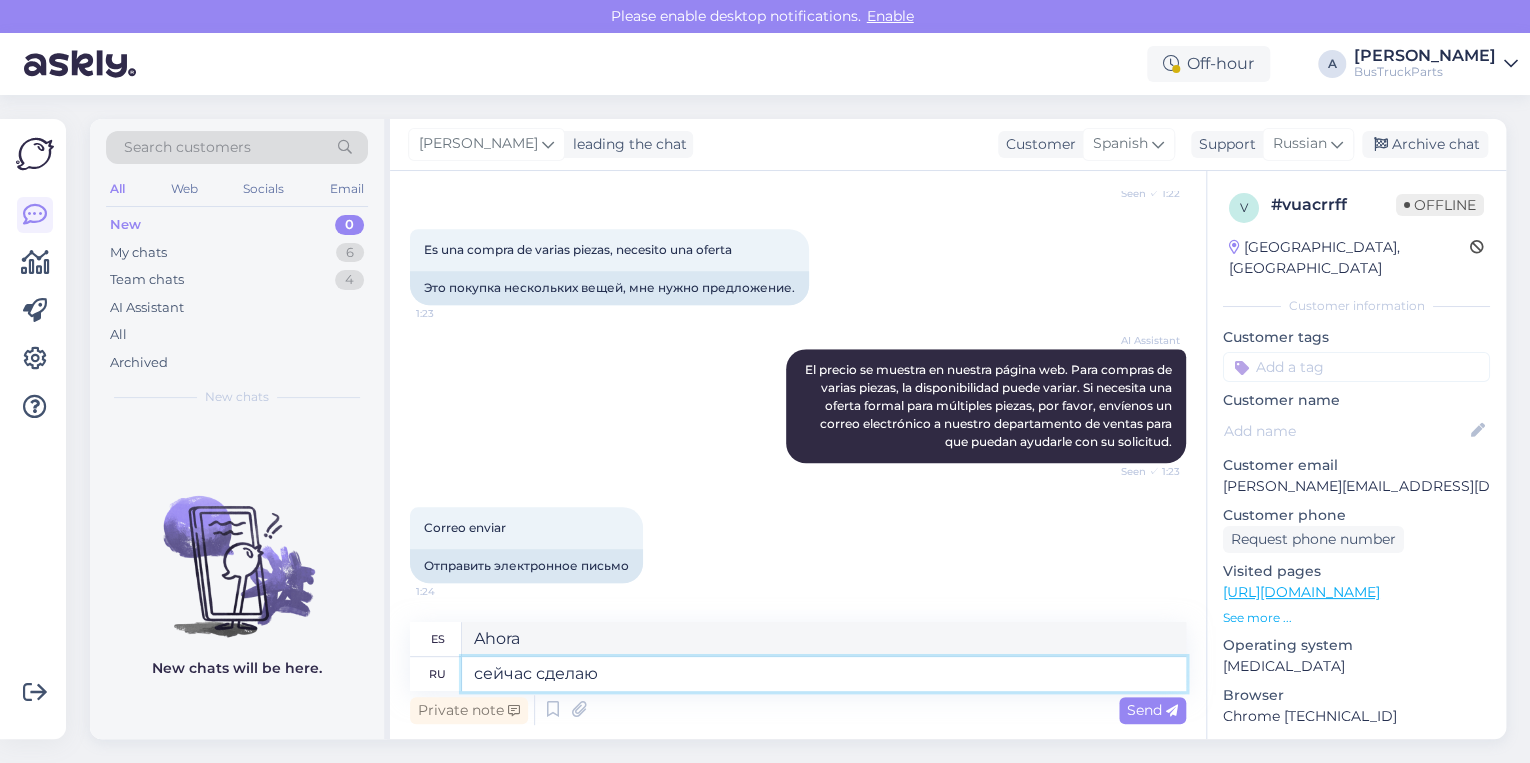 type on "сейчас сделаю в" 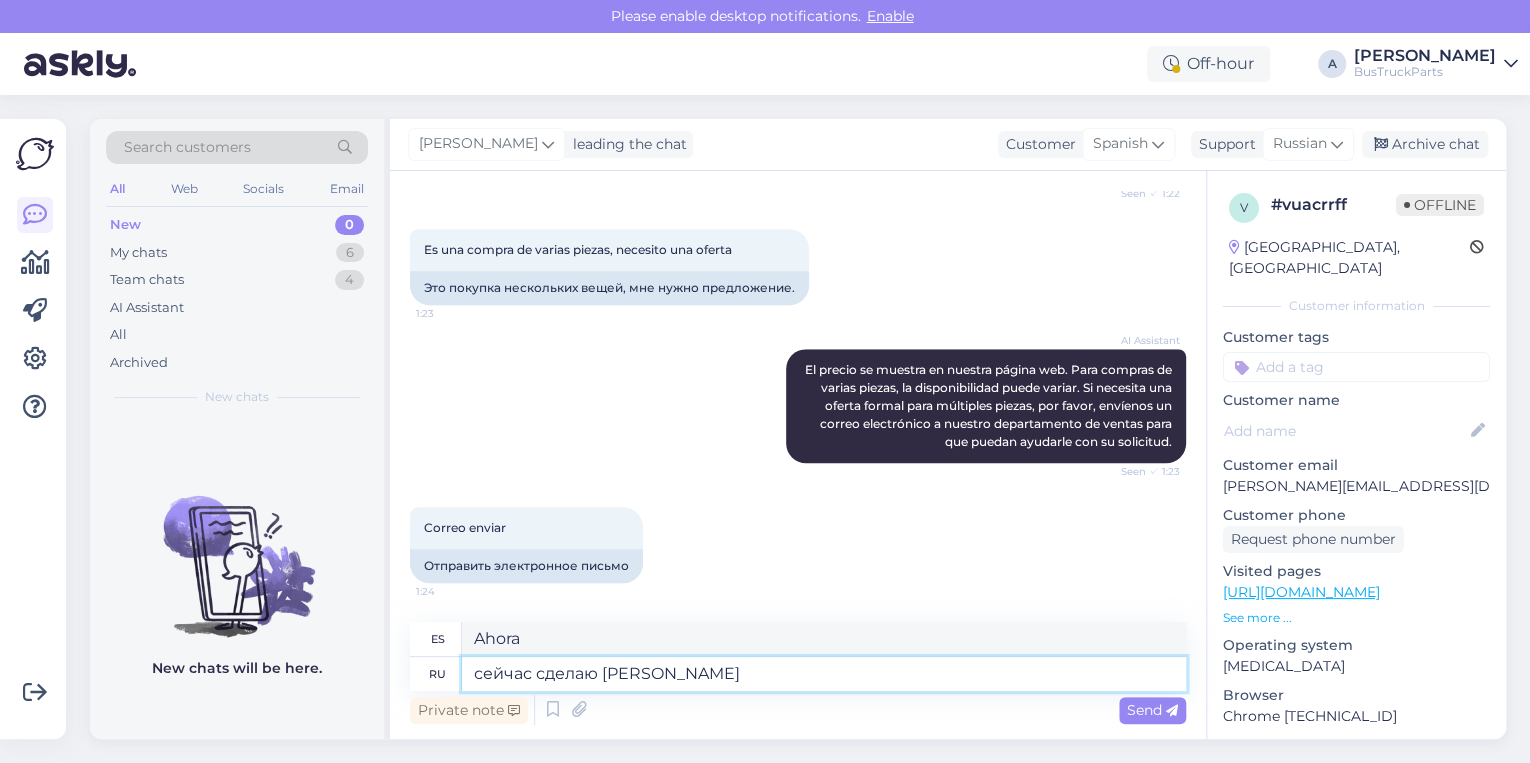 type on "Lo haré ahora" 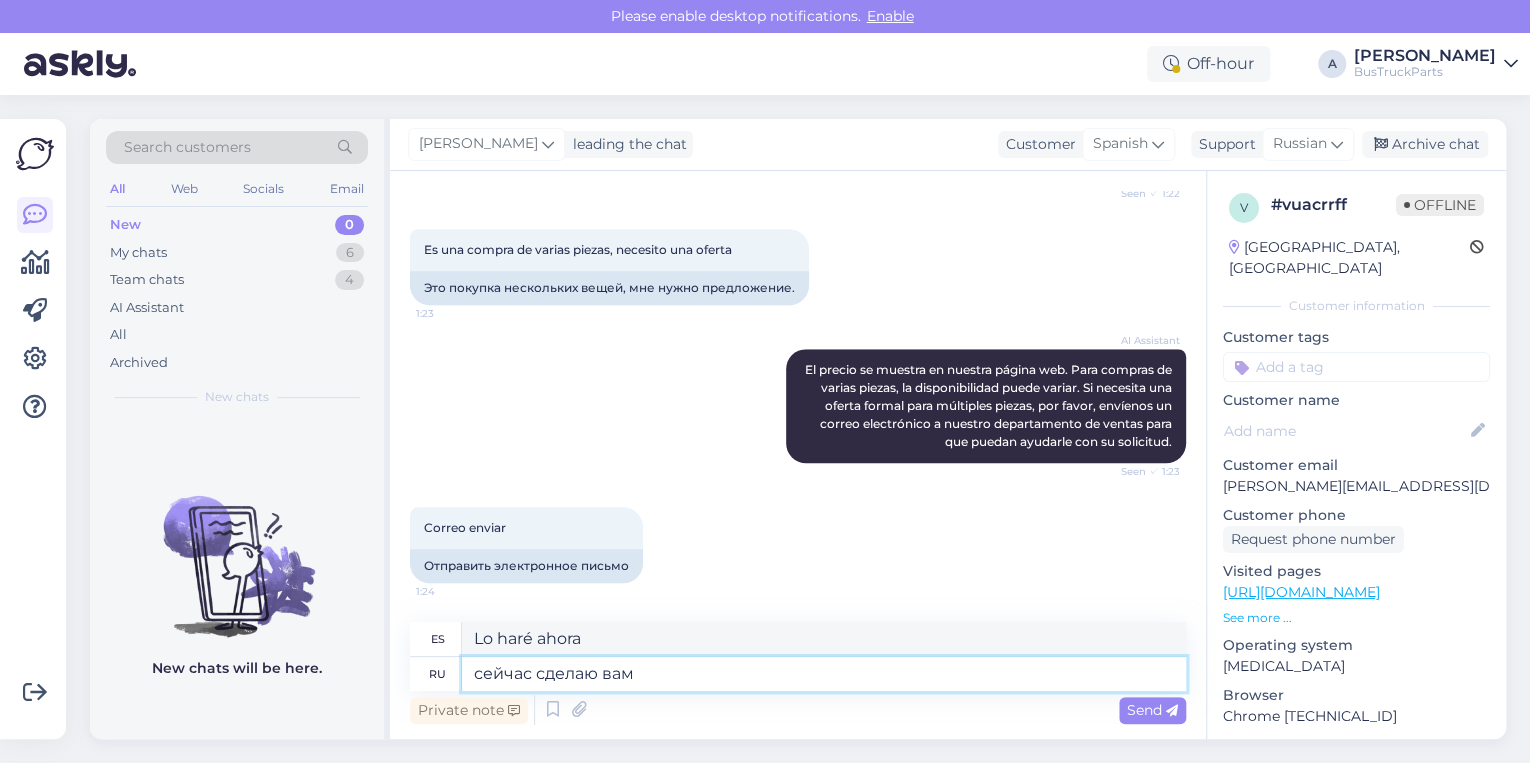 type on "сейчас сделаю вам" 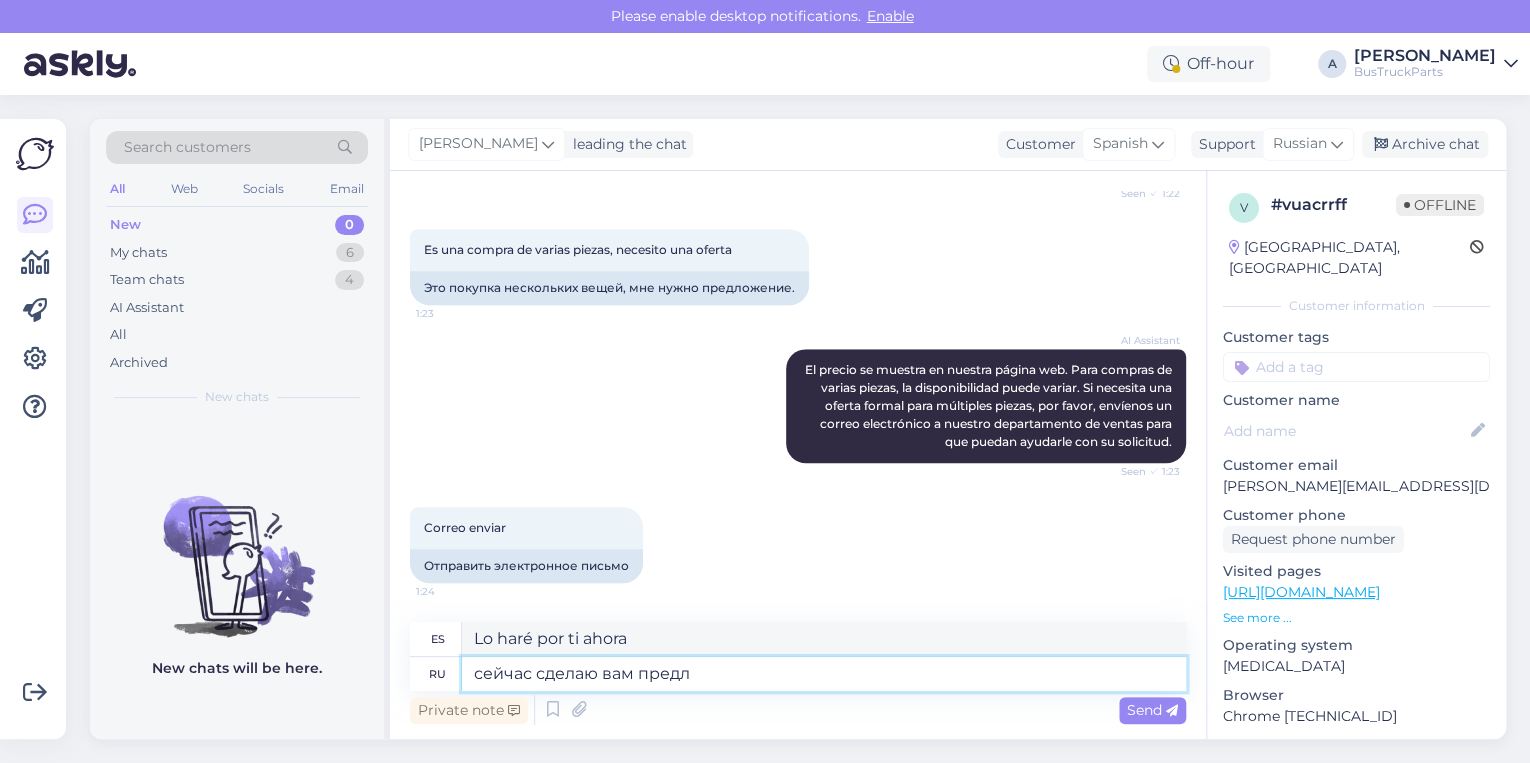 type on "сейчас сделаю вам предло" 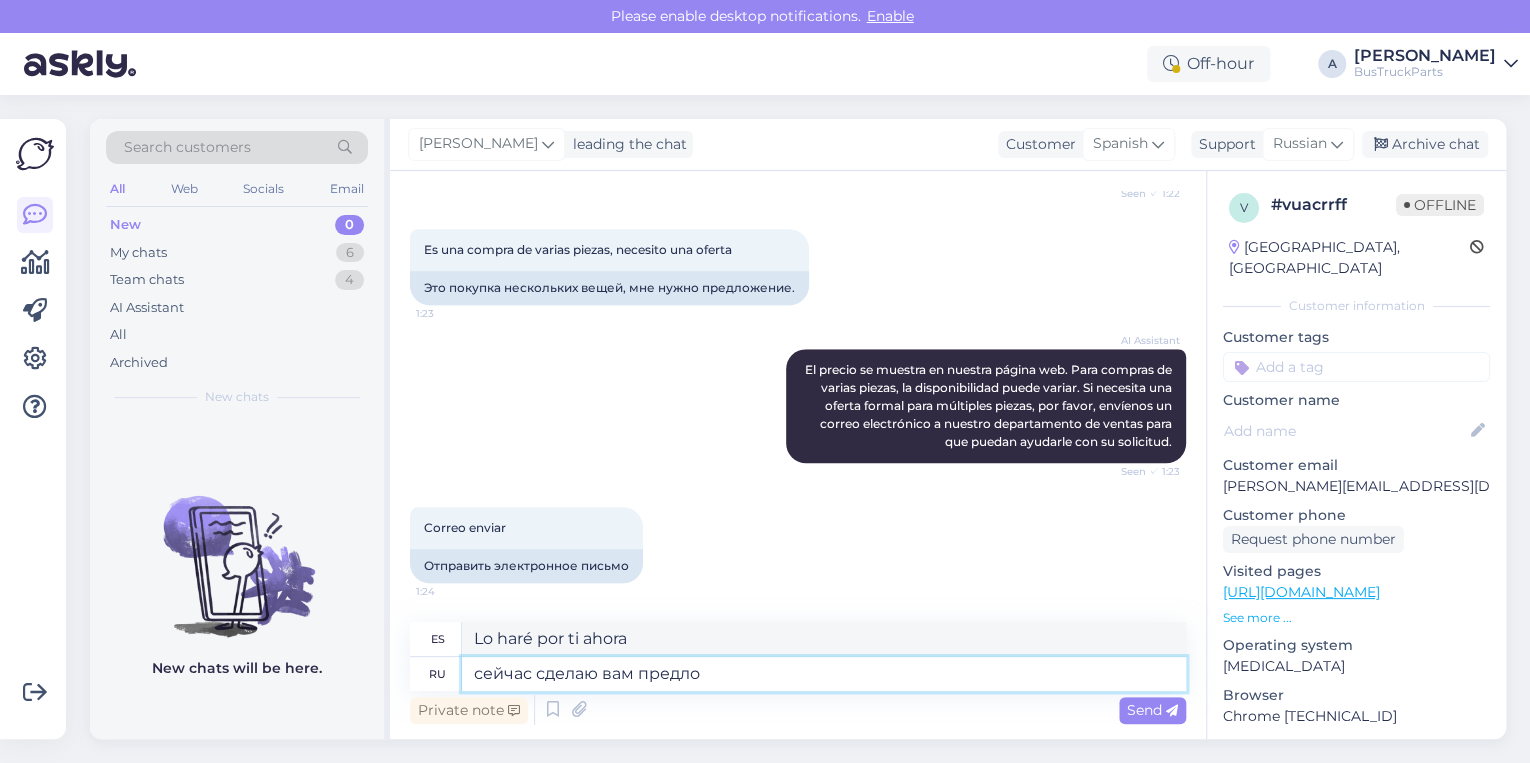 type on "Te haré una oferta ahora" 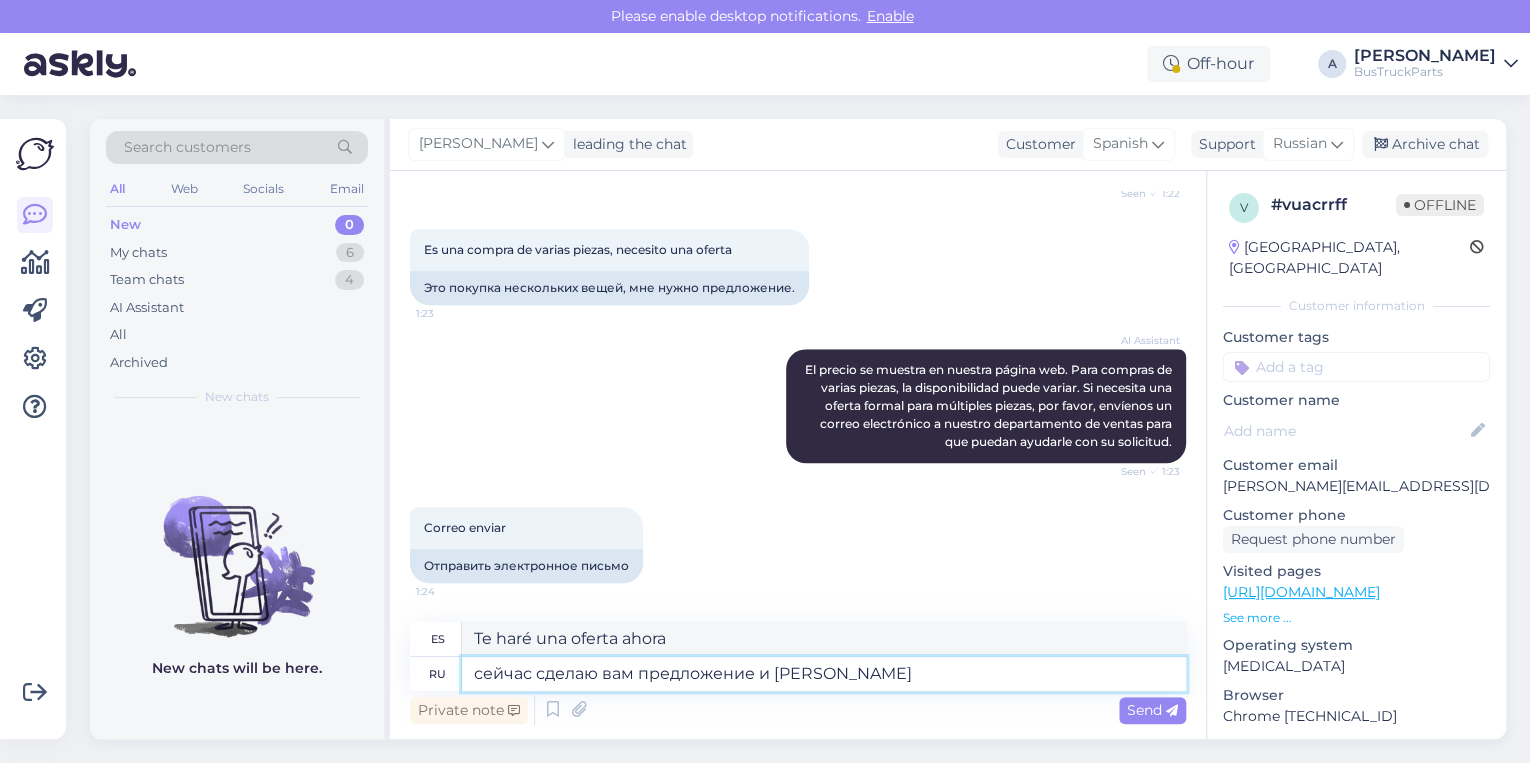 type on "сейчас сделаю вам предложение и от" 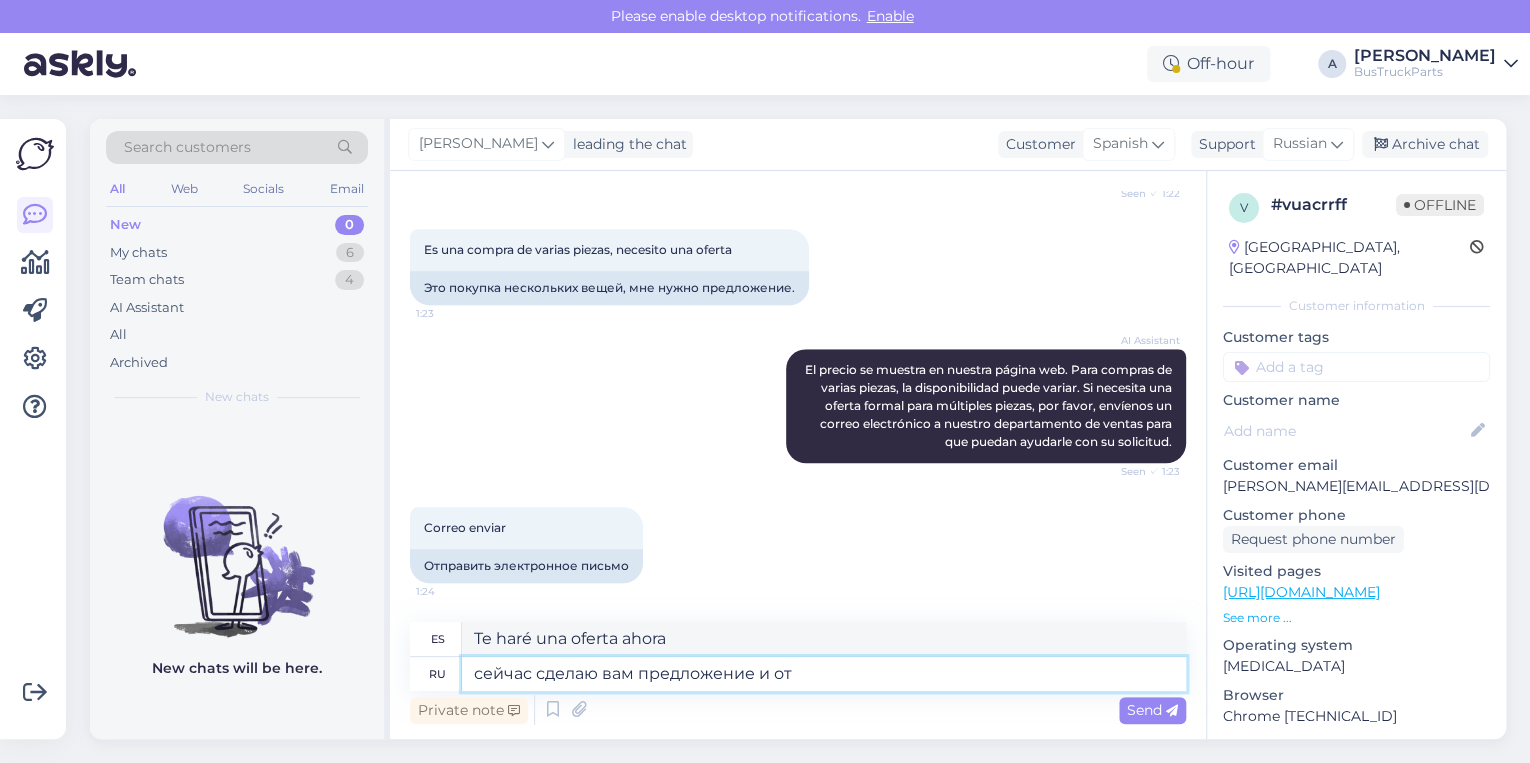 type on "Te haré una oferta ahora y" 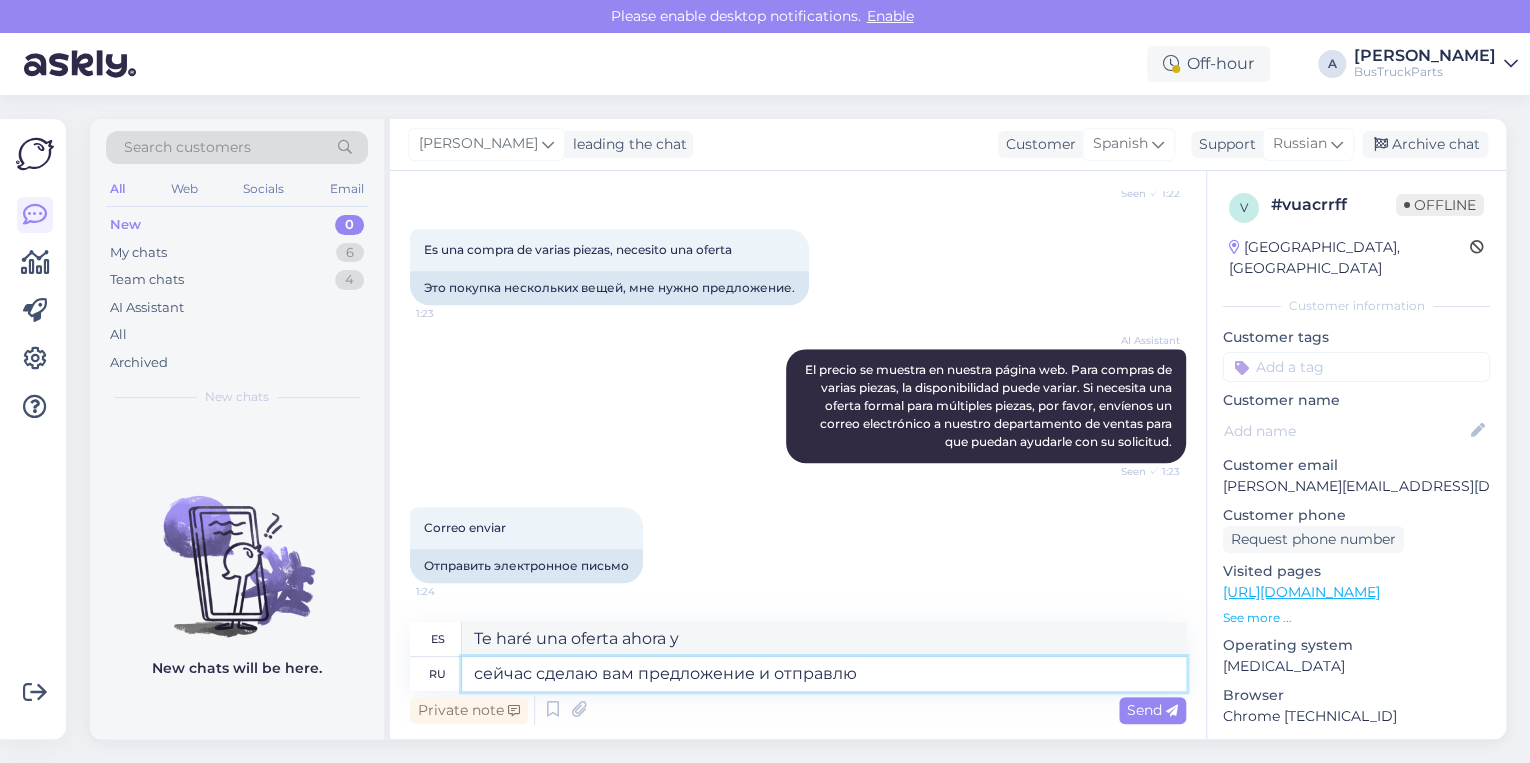 type on "сейчас сделаю вам предложение и отправлю" 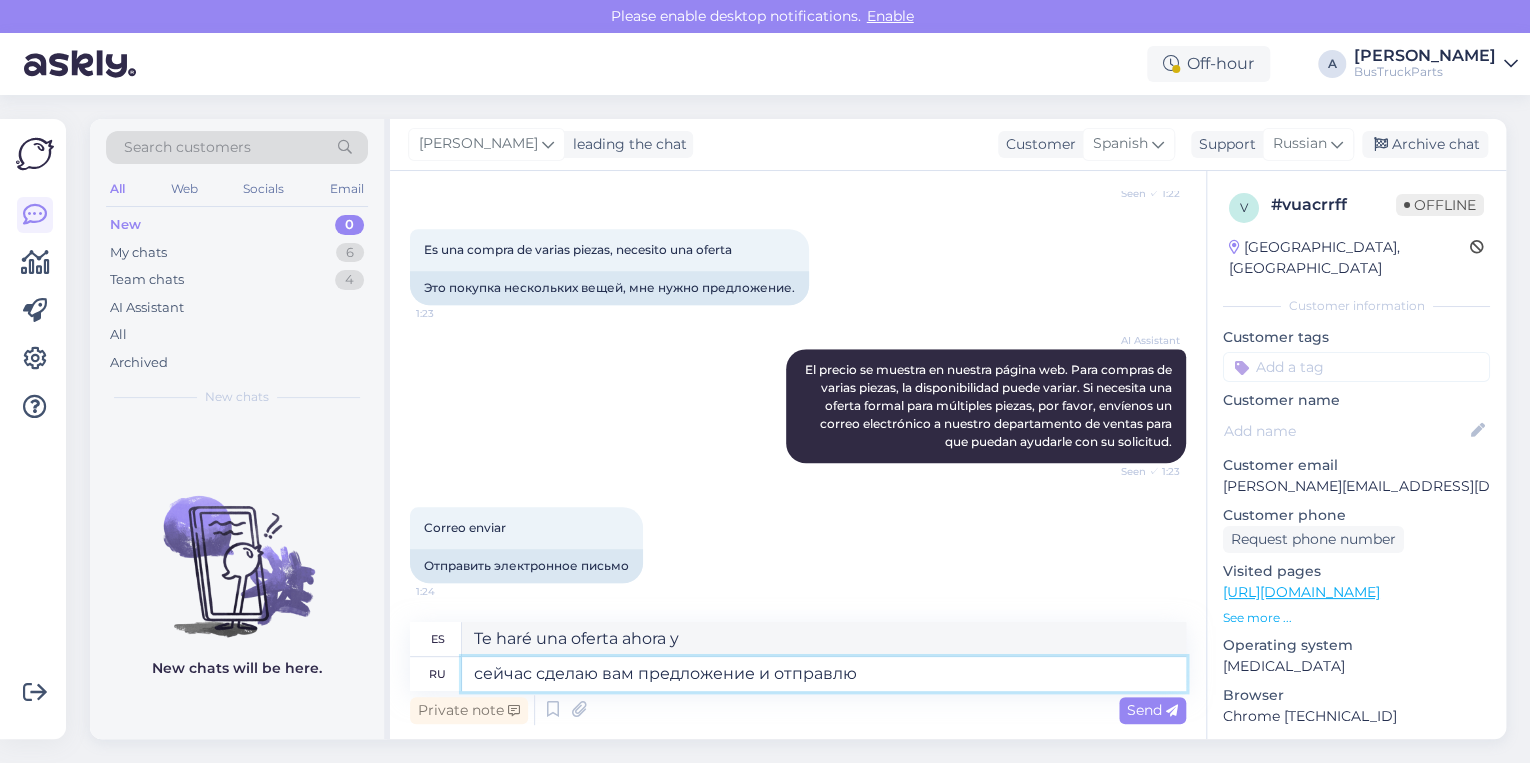type on "Te haré una oferta ahora y te la enviaré." 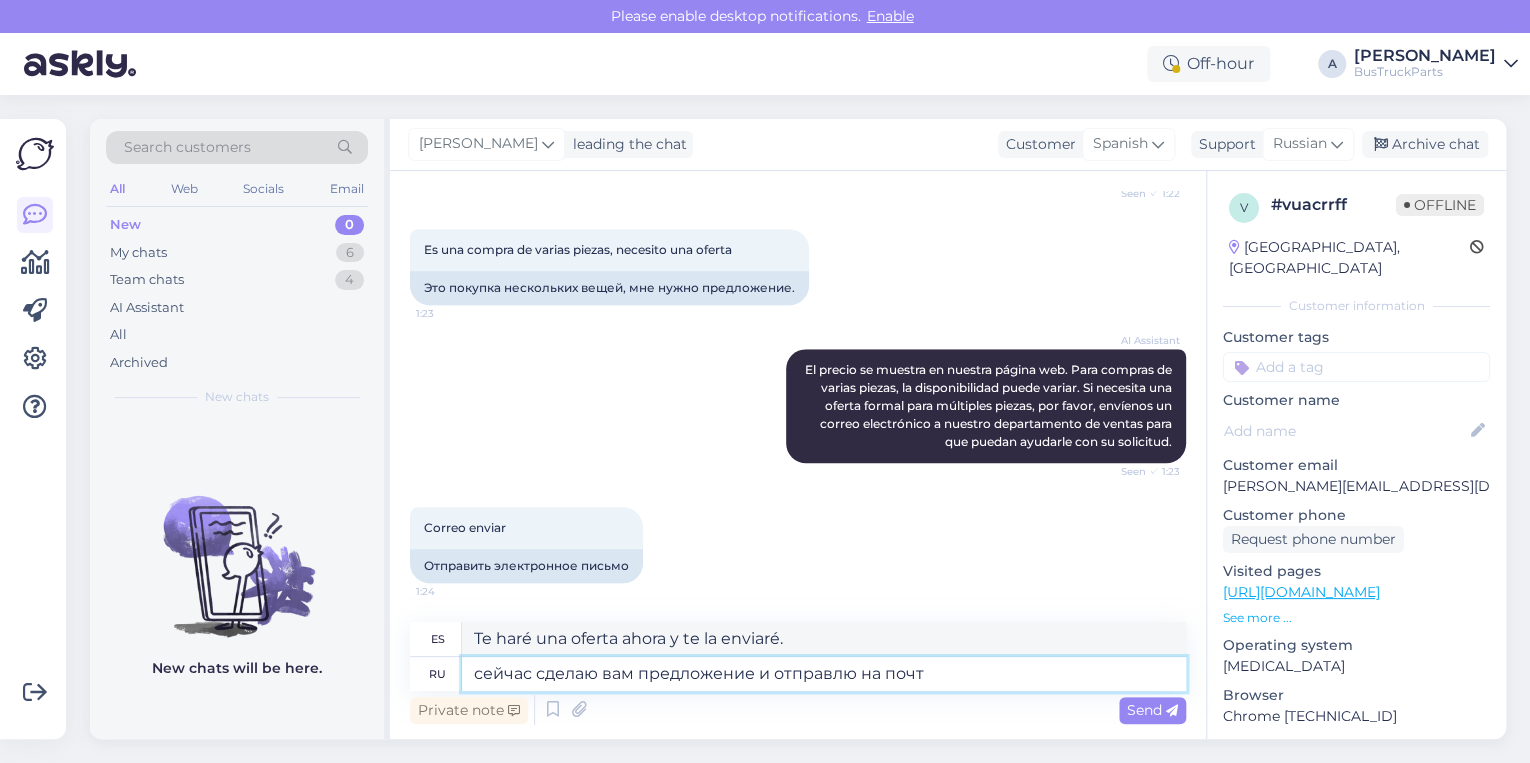 type on "сейчас сделаю вам предложение и отправлю на почту" 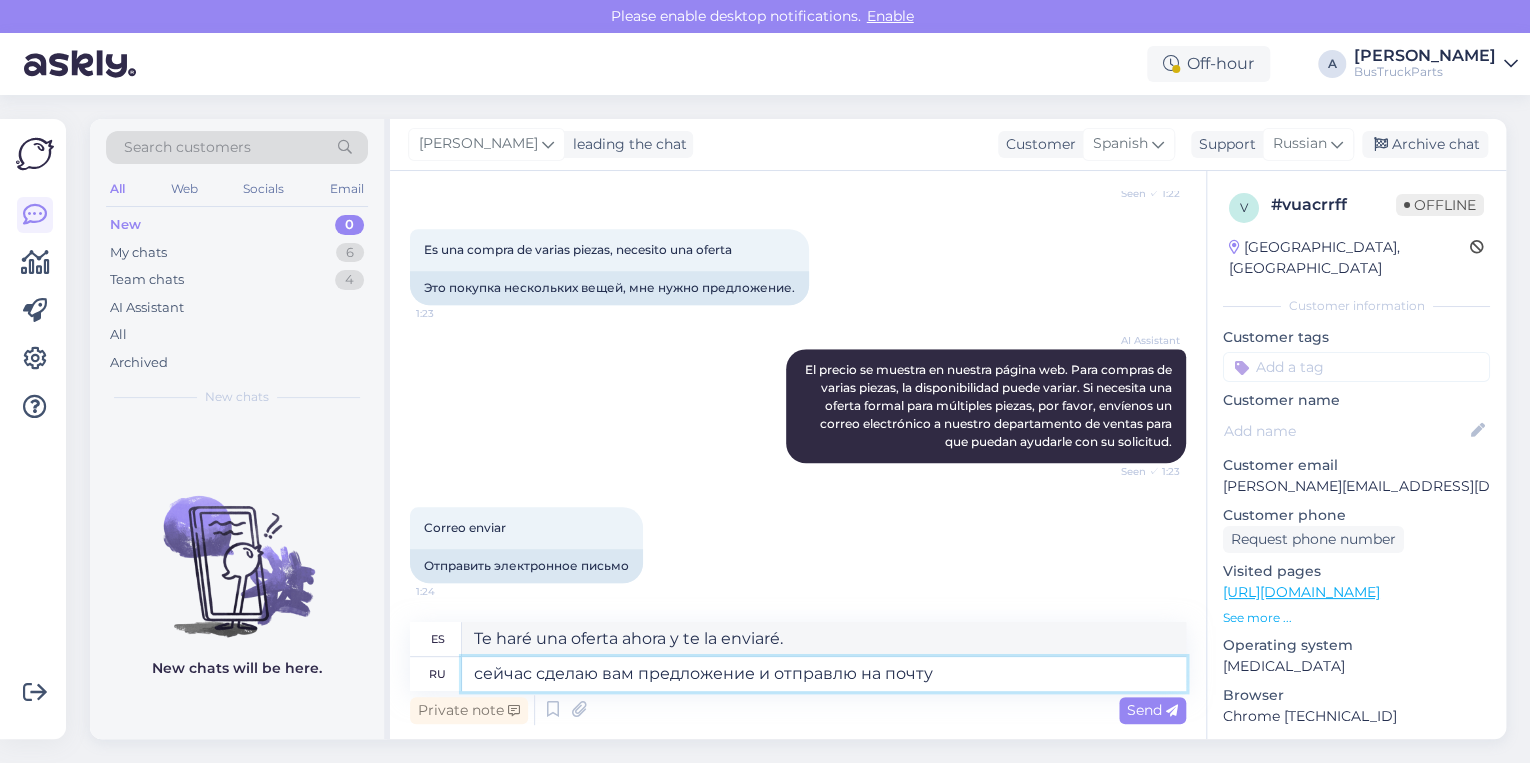 type on "Te haré una oferta ahora y te la enviaré a tu correo electrónico." 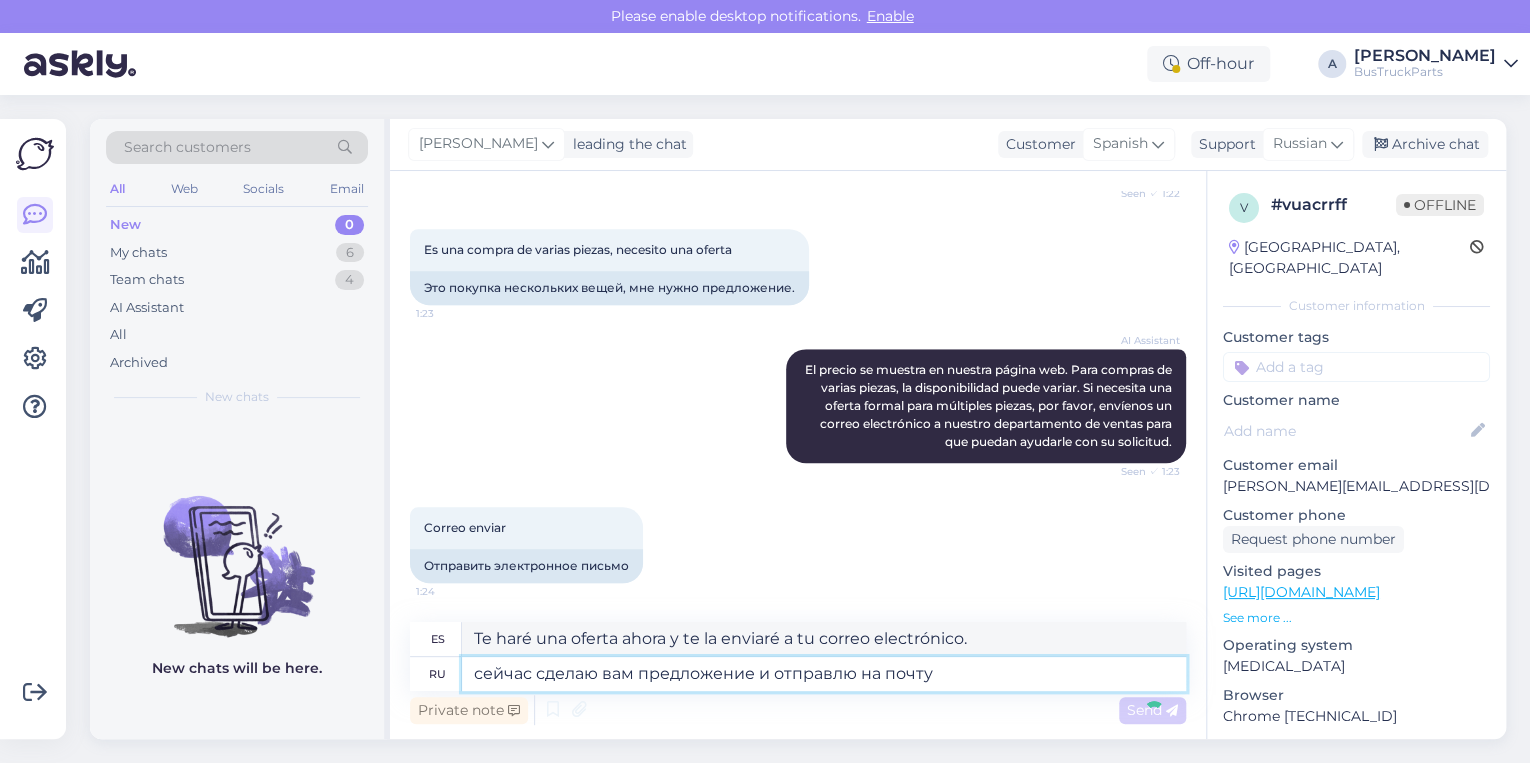 type 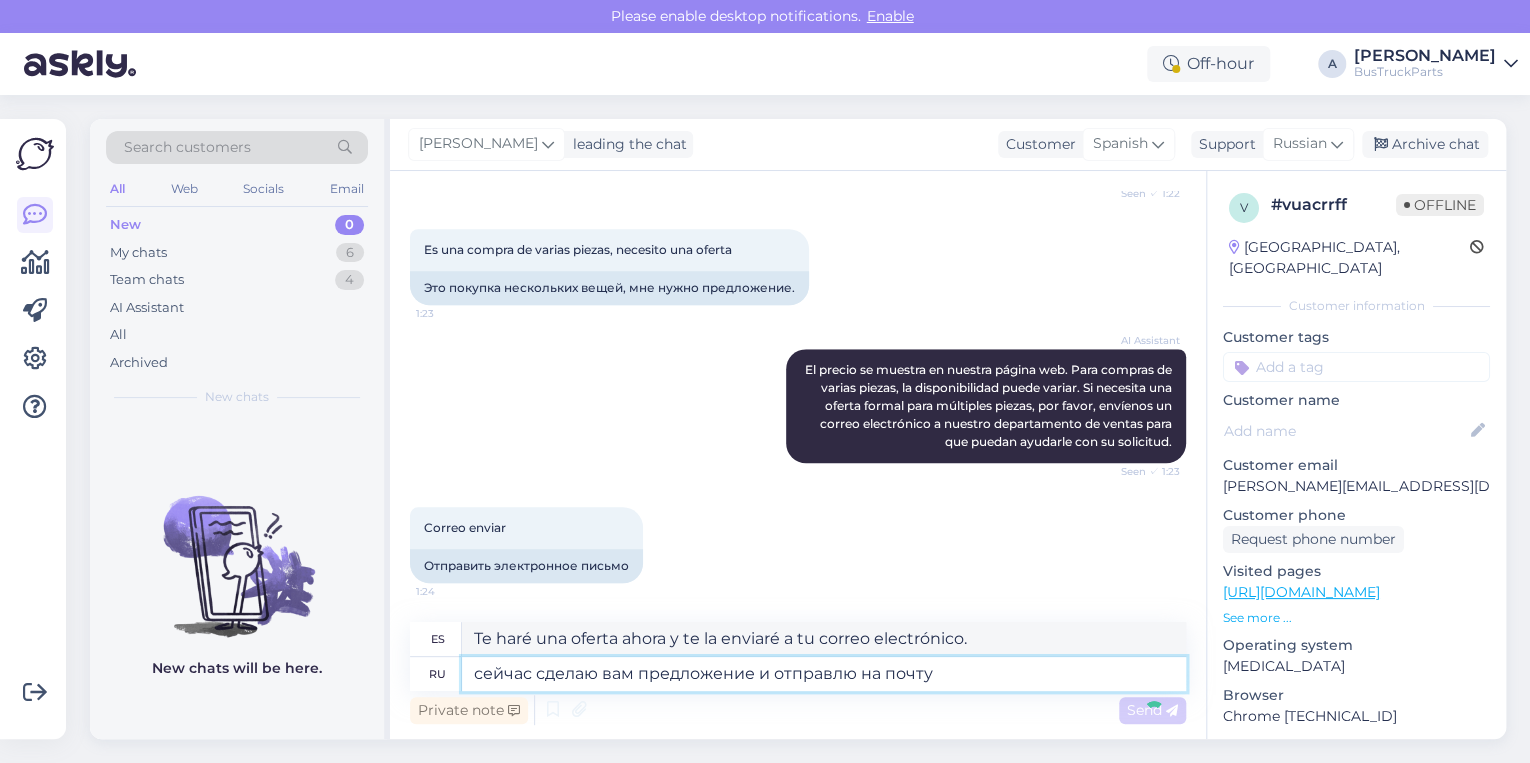 type 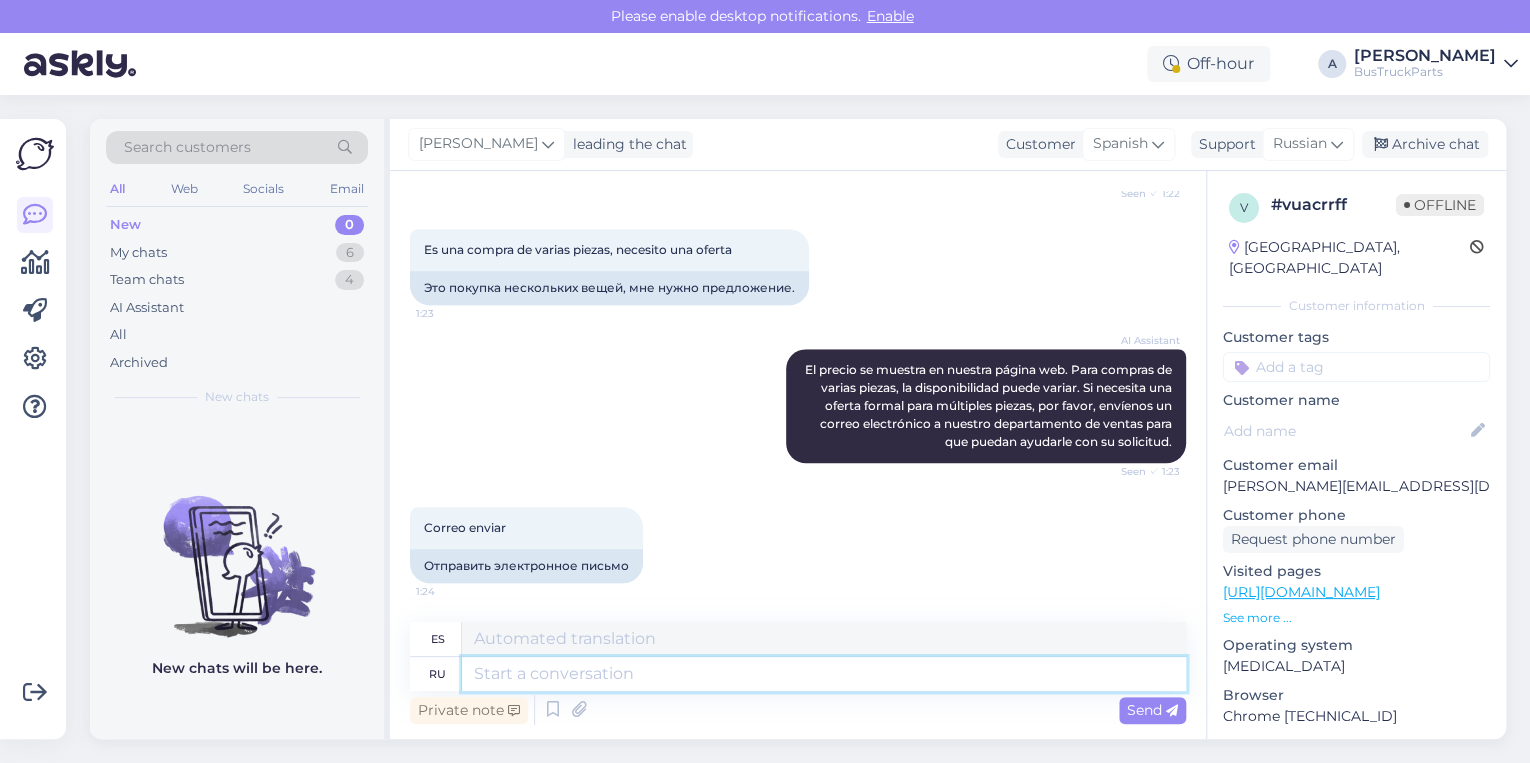 scroll, scrollTop: 986, scrollLeft: 0, axis: vertical 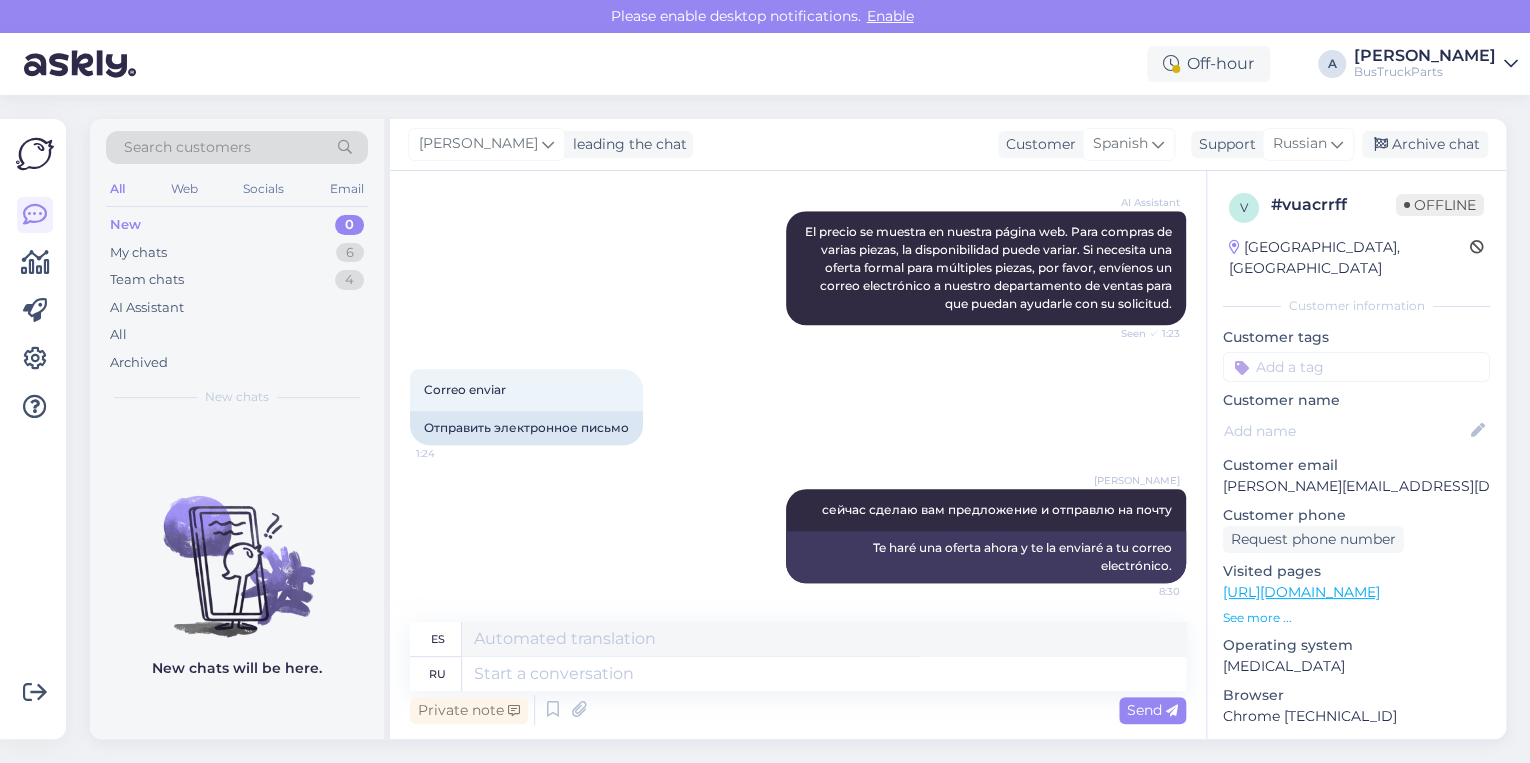 click on "Correo enviar 1:24  Отправить электронное письмо" at bounding box center [798, 407] 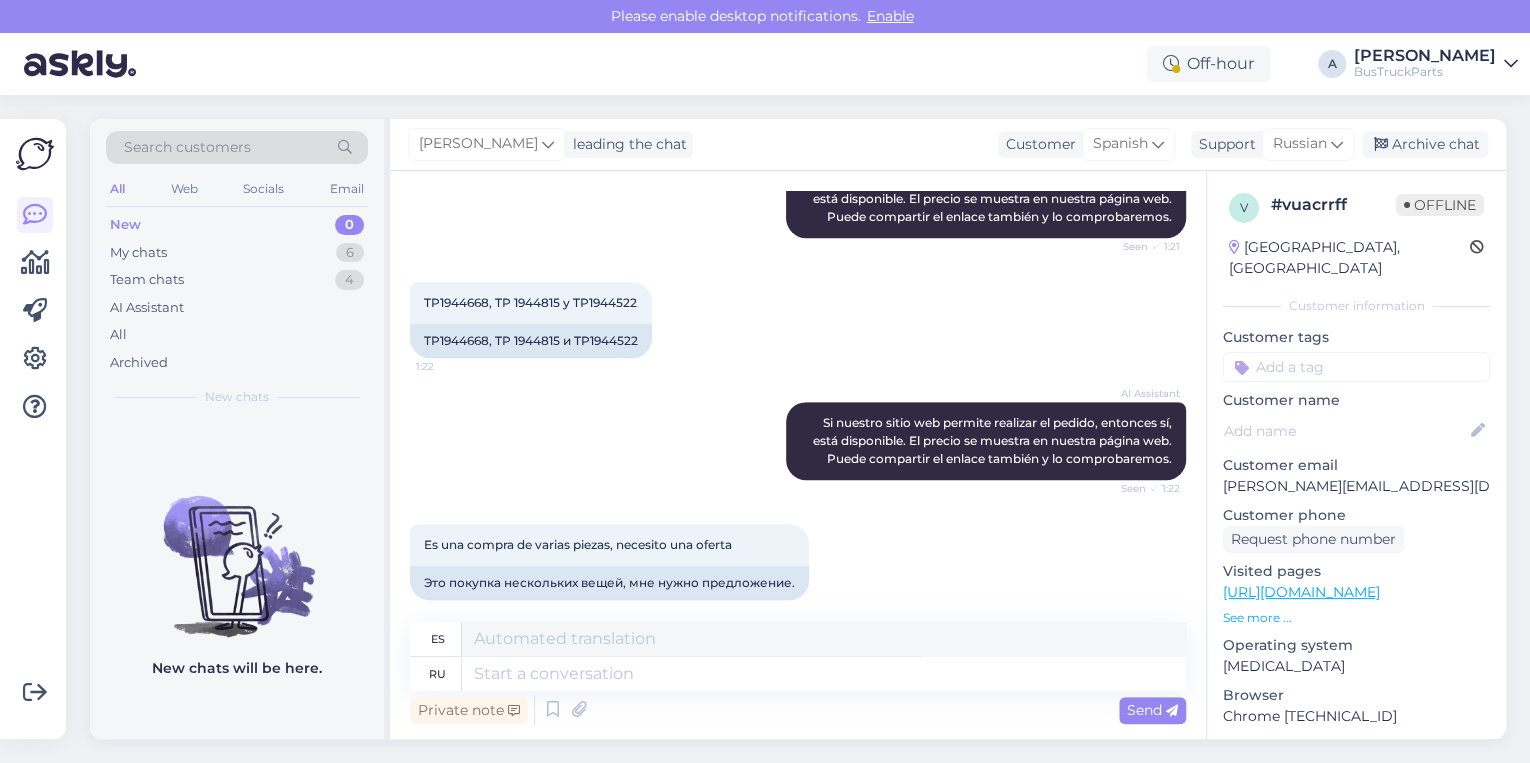 scroll, scrollTop: 426, scrollLeft: 0, axis: vertical 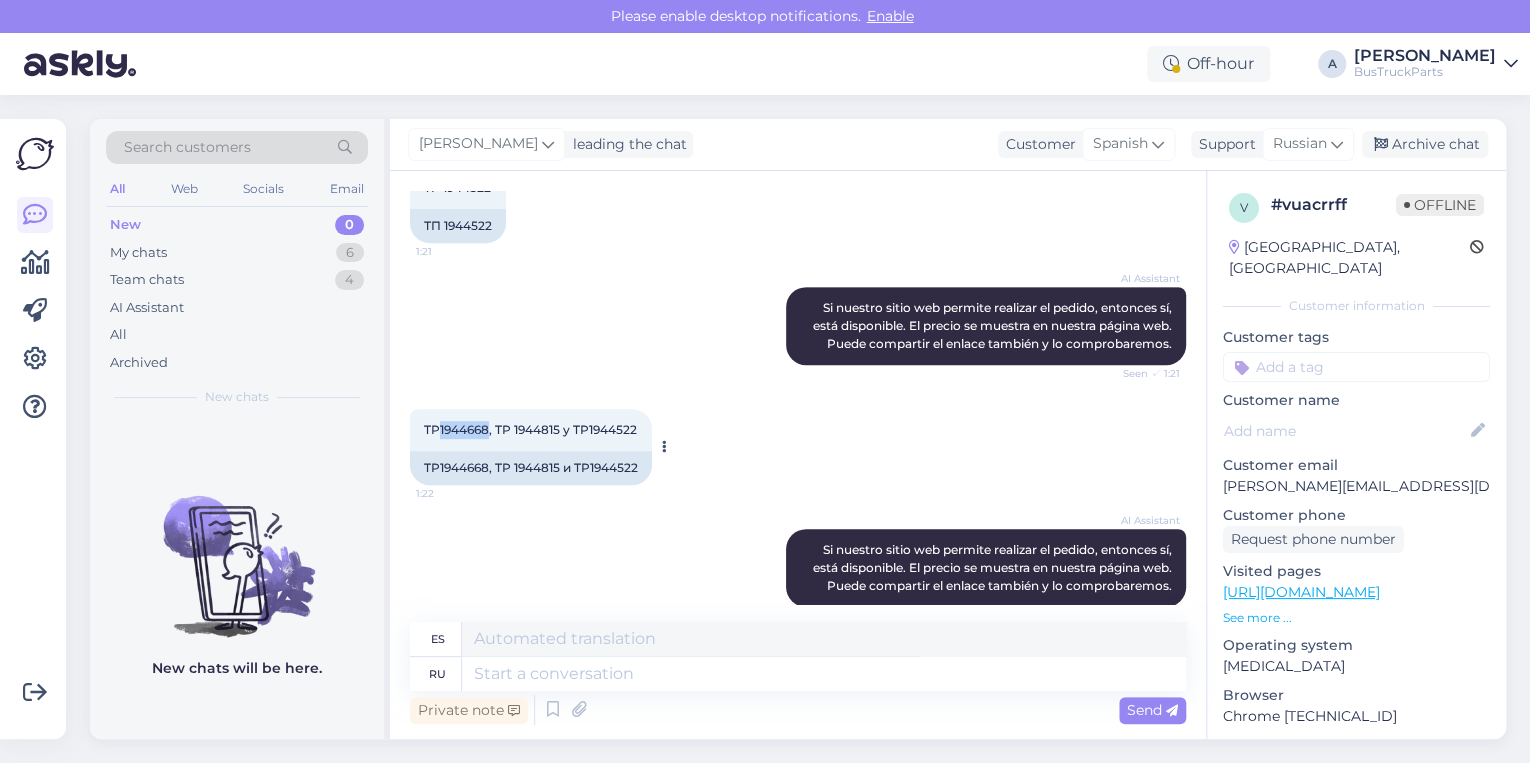 drag, startPoint x: 488, startPoint y: 427, endPoint x: 439, endPoint y: 426, distance: 49.010204 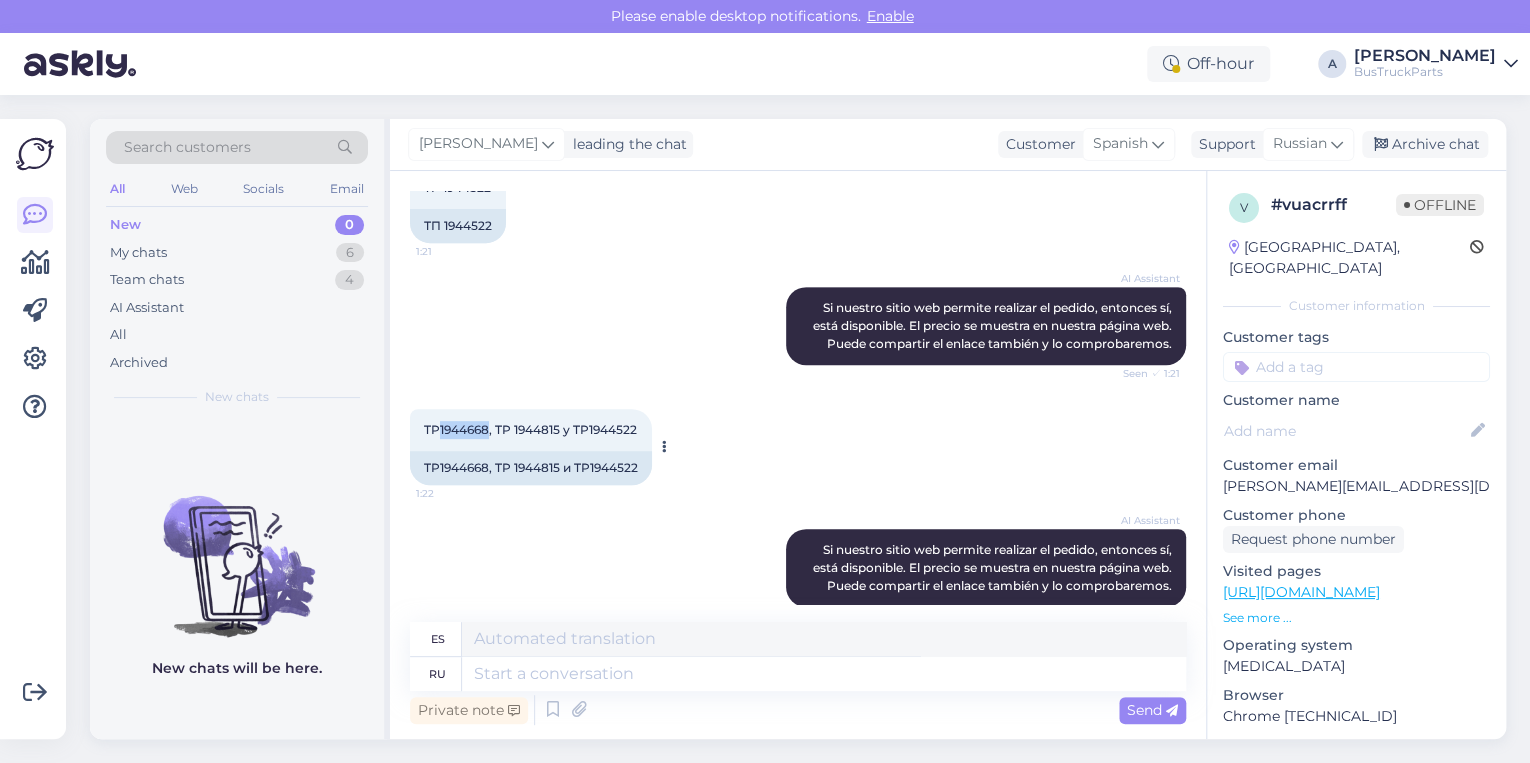 click on "TP1944668, TP 1944815 y TP1944522" at bounding box center (530, 429) 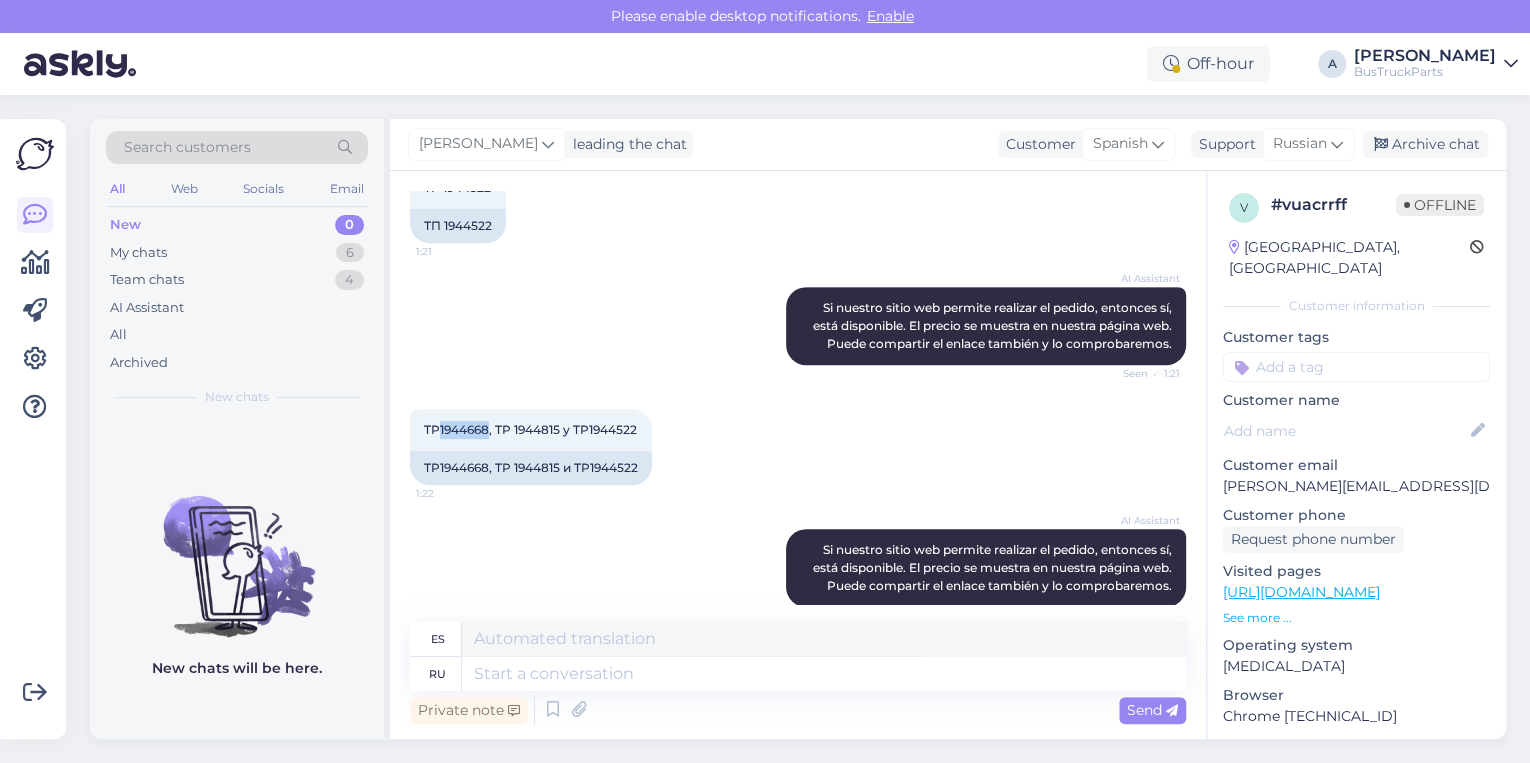 copy on "1944668" 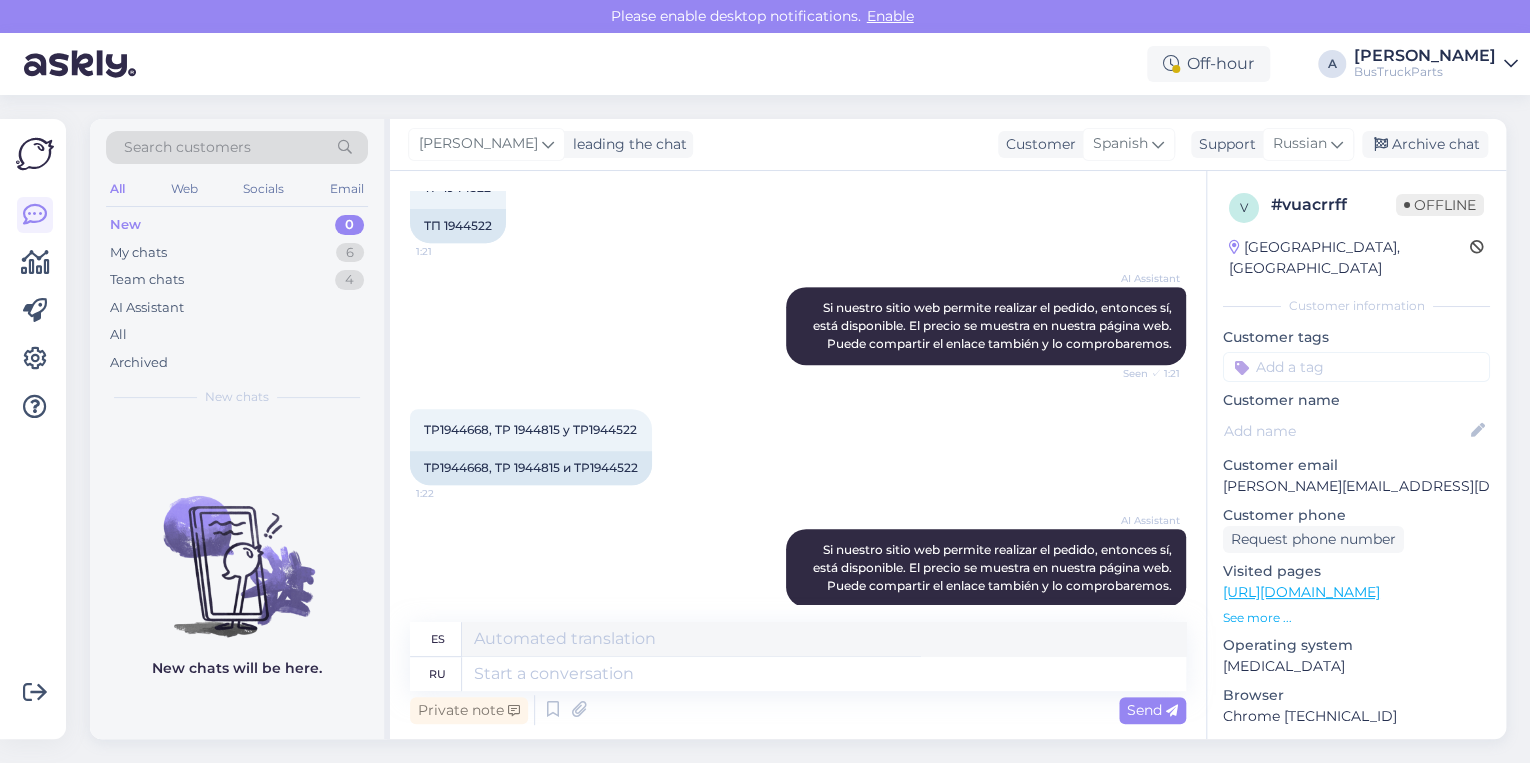 click at bounding box center (1356, 367) 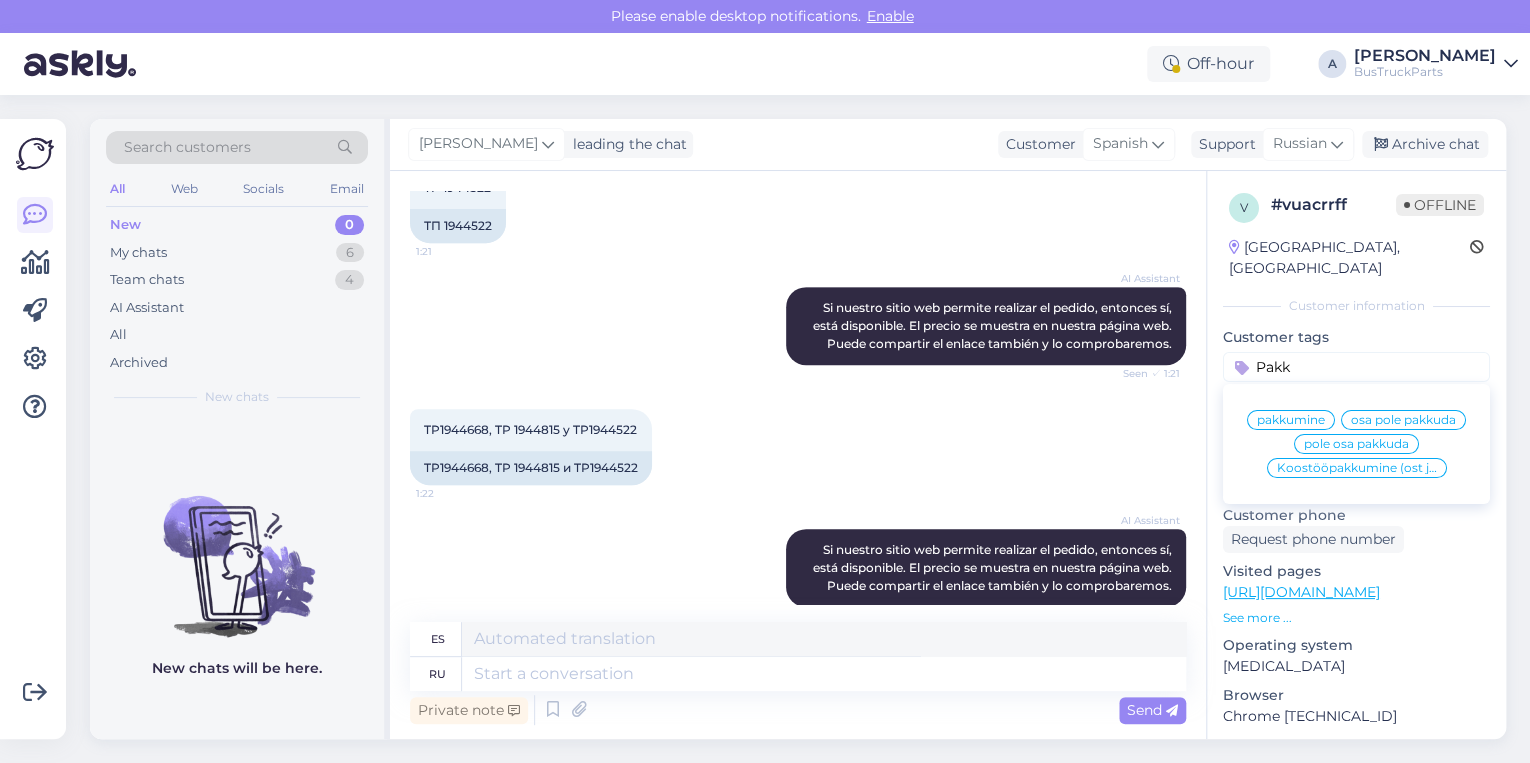 type on "Pakk" 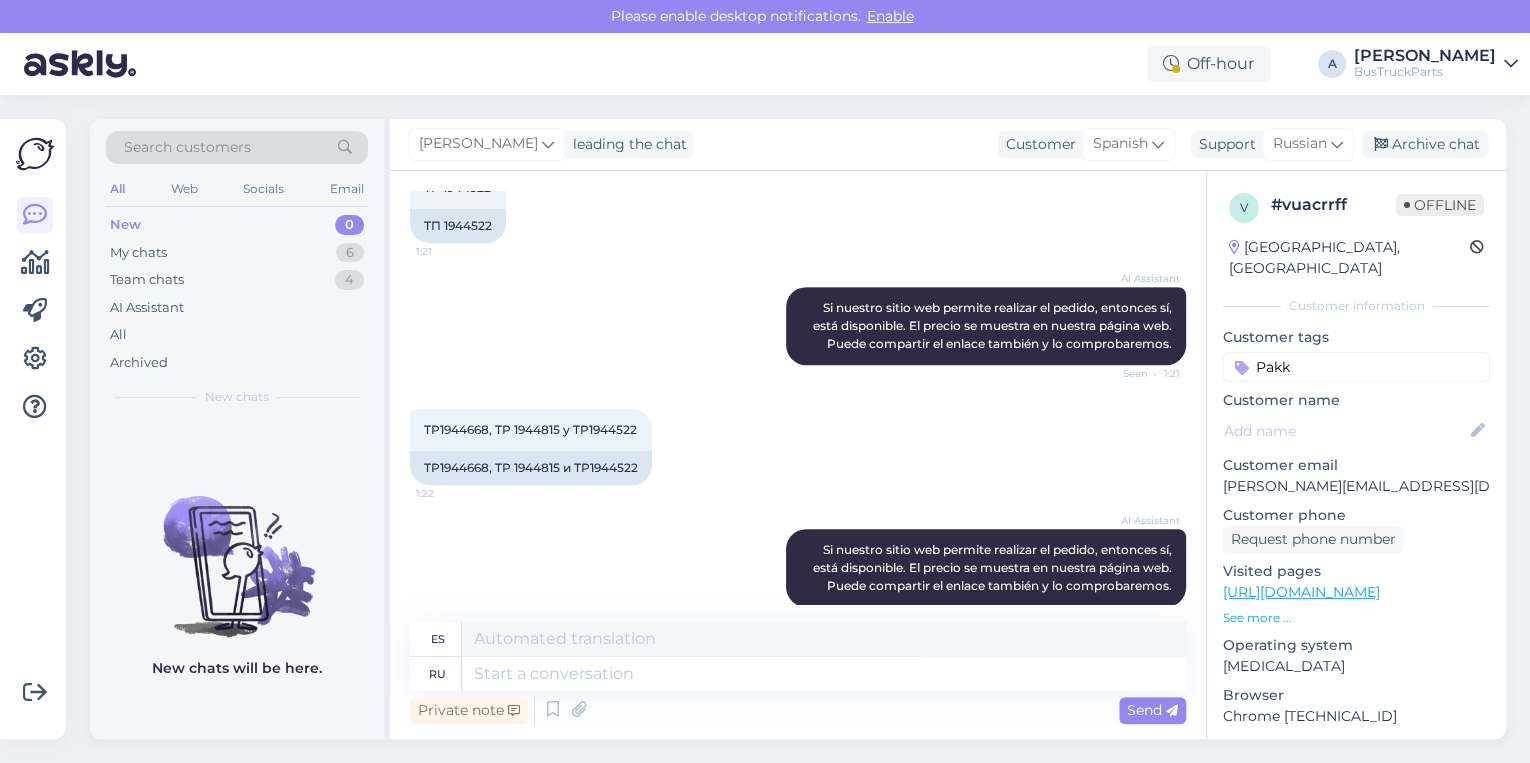 type 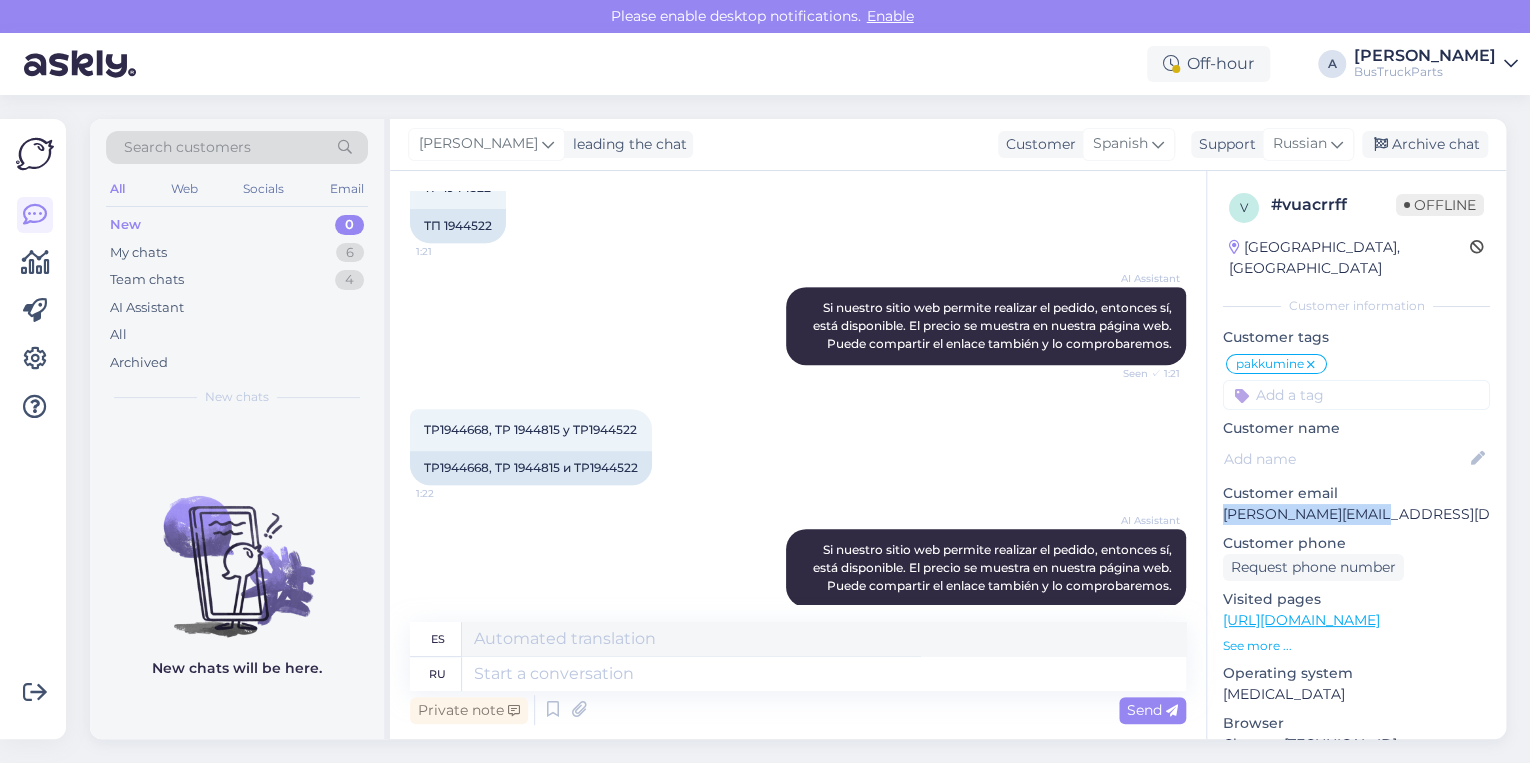 drag, startPoint x: 1393, startPoint y: 495, endPoint x: 1208, endPoint y: 489, distance: 185.09727 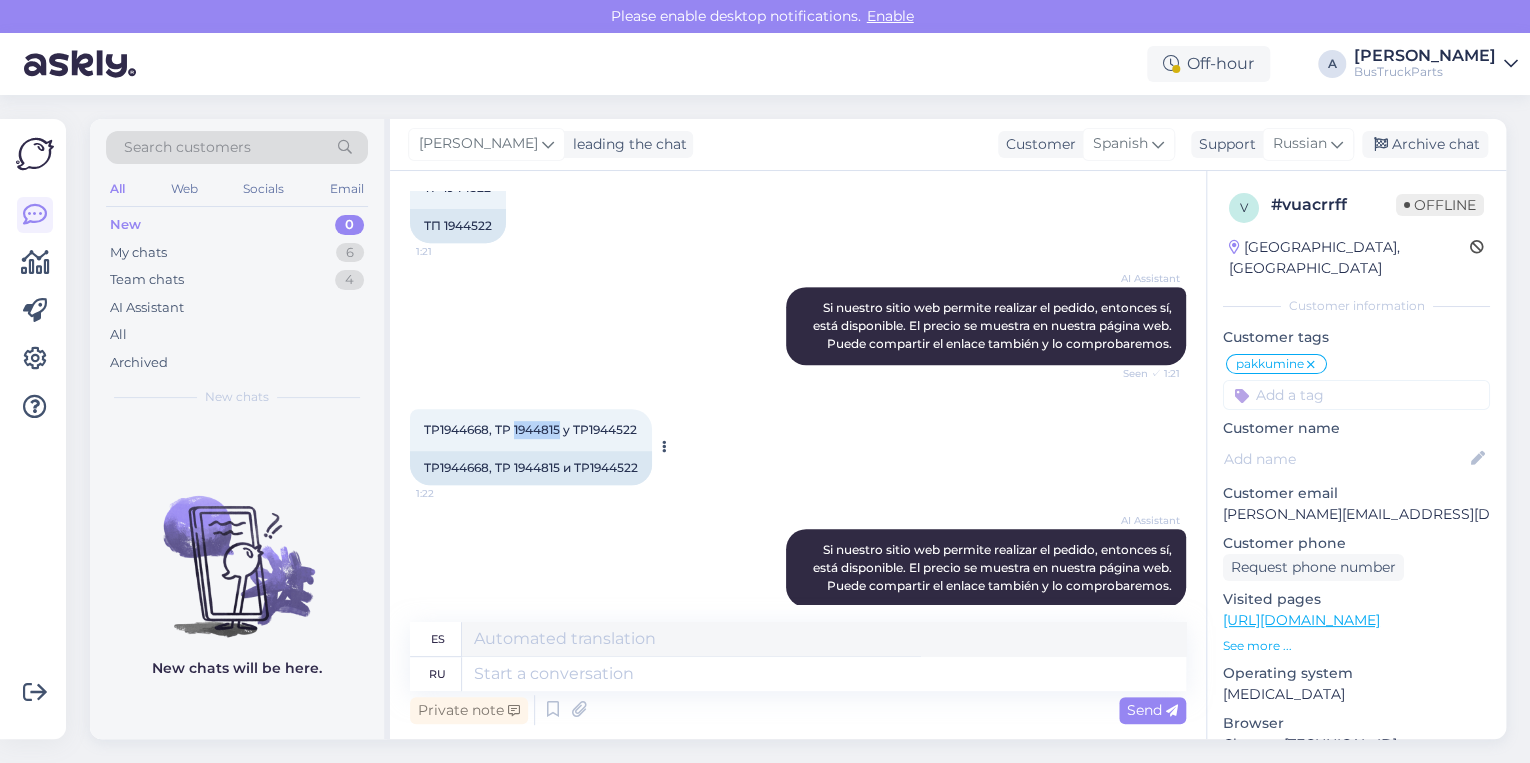 drag, startPoint x: 561, startPoint y: 428, endPoint x: 514, endPoint y: 424, distance: 47.169907 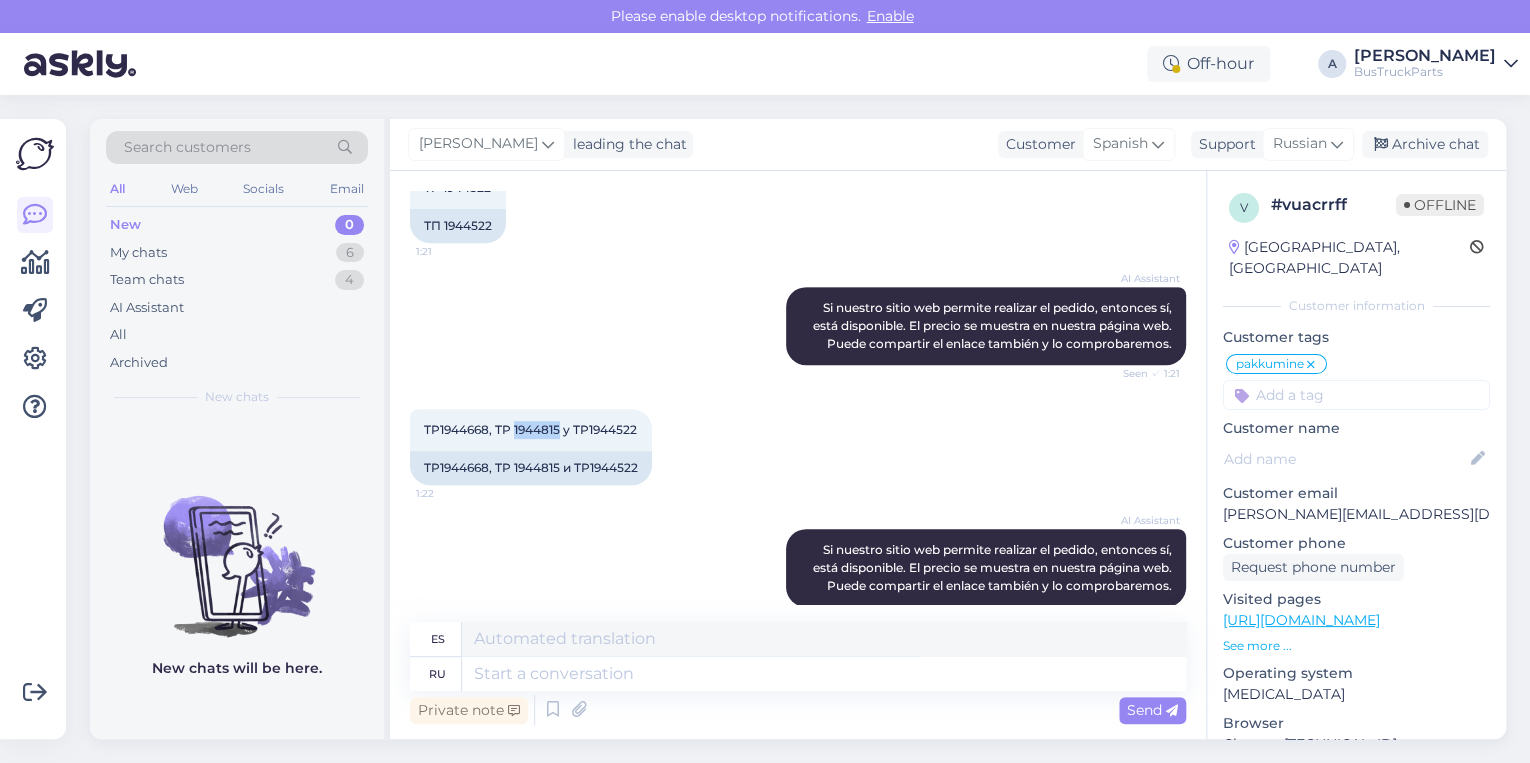 copy on "1944815" 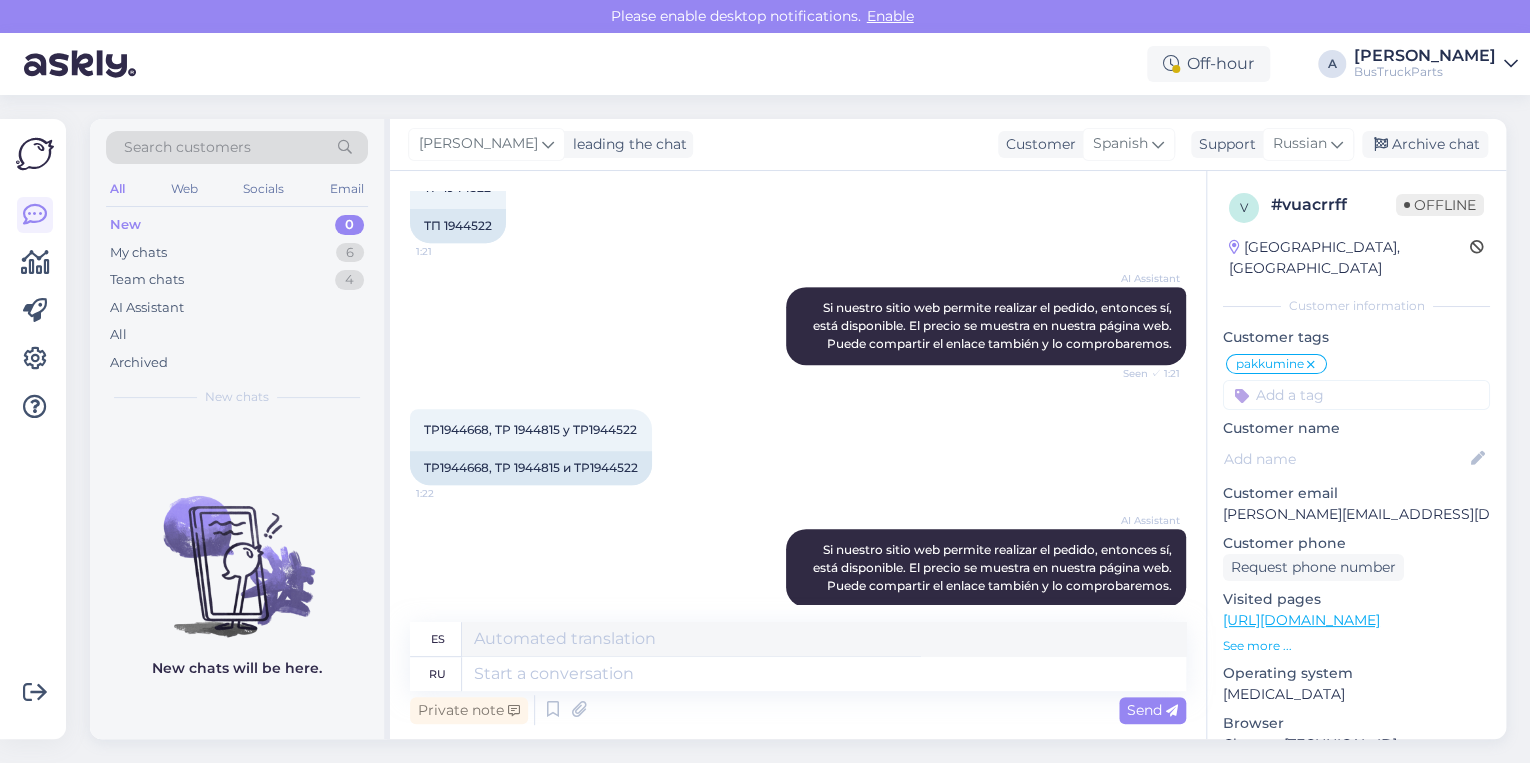 click on "TP1944668, TP 1944815 y TP1944522 1:22  TP1944668, TP 1944815 и TP1944522" at bounding box center [798, 447] 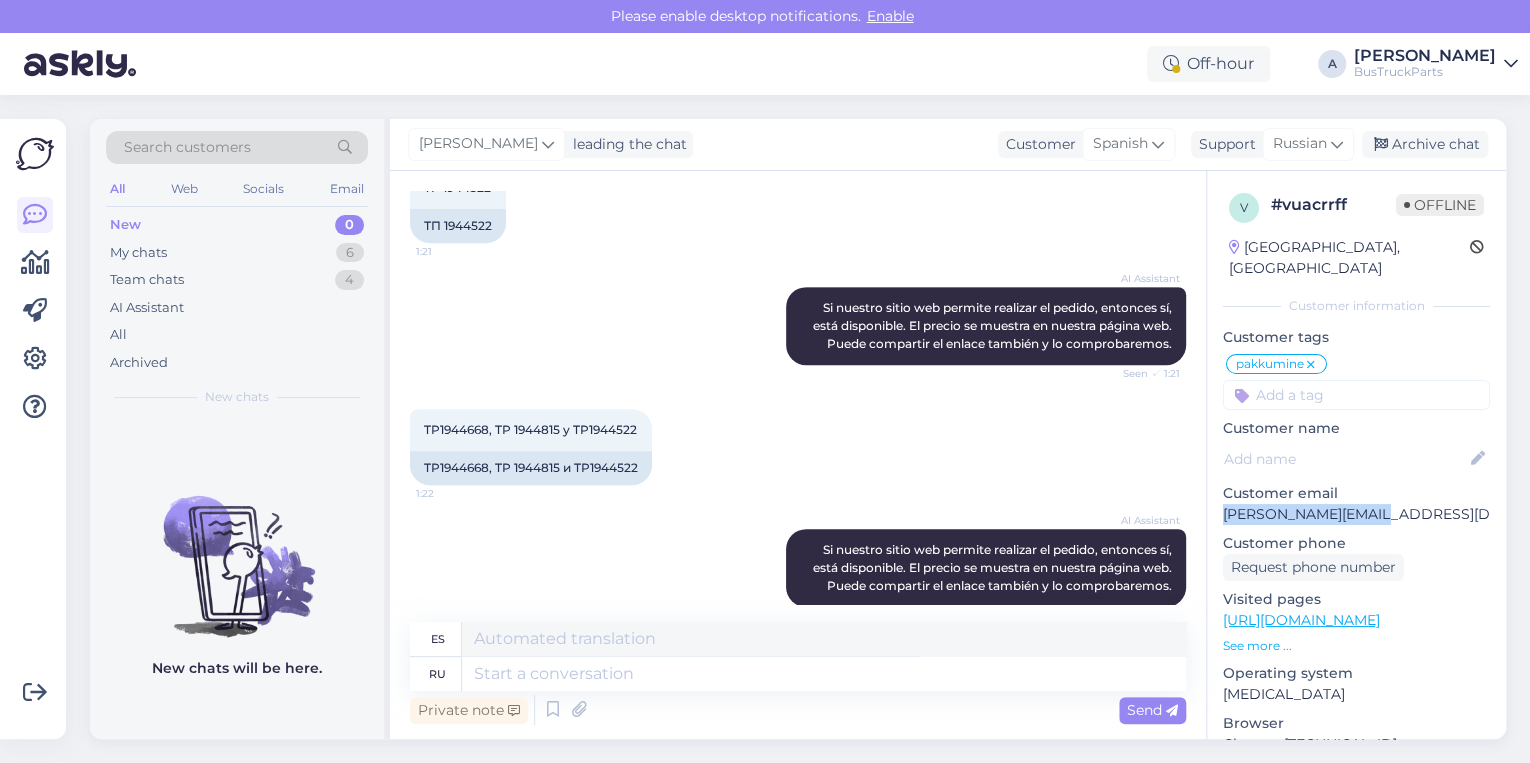 drag, startPoint x: 1397, startPoint y: 491, endPoint x: 1219, endPoint y: 488, distance: 178.02528 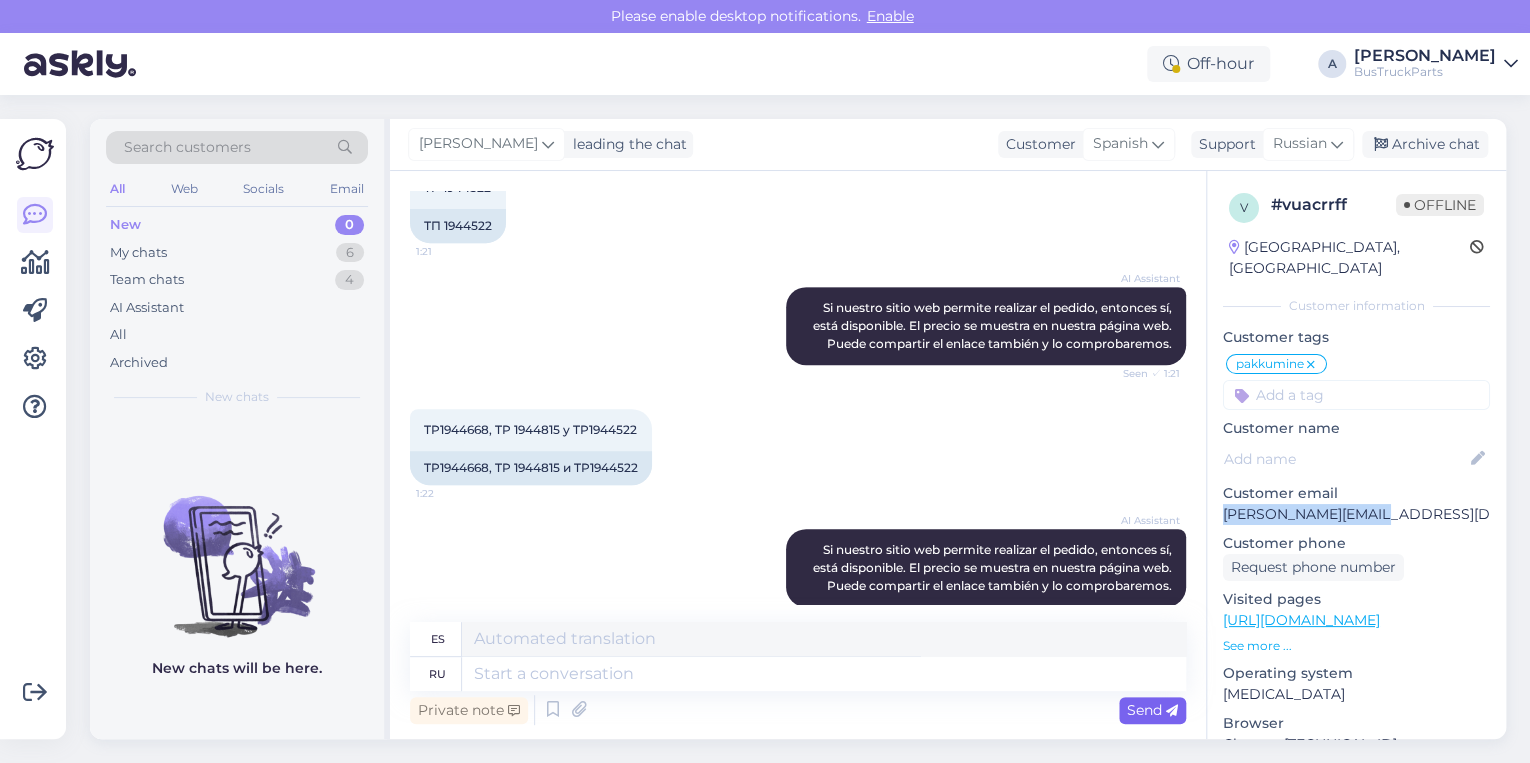 copy on "renymsa@hotmail.com" 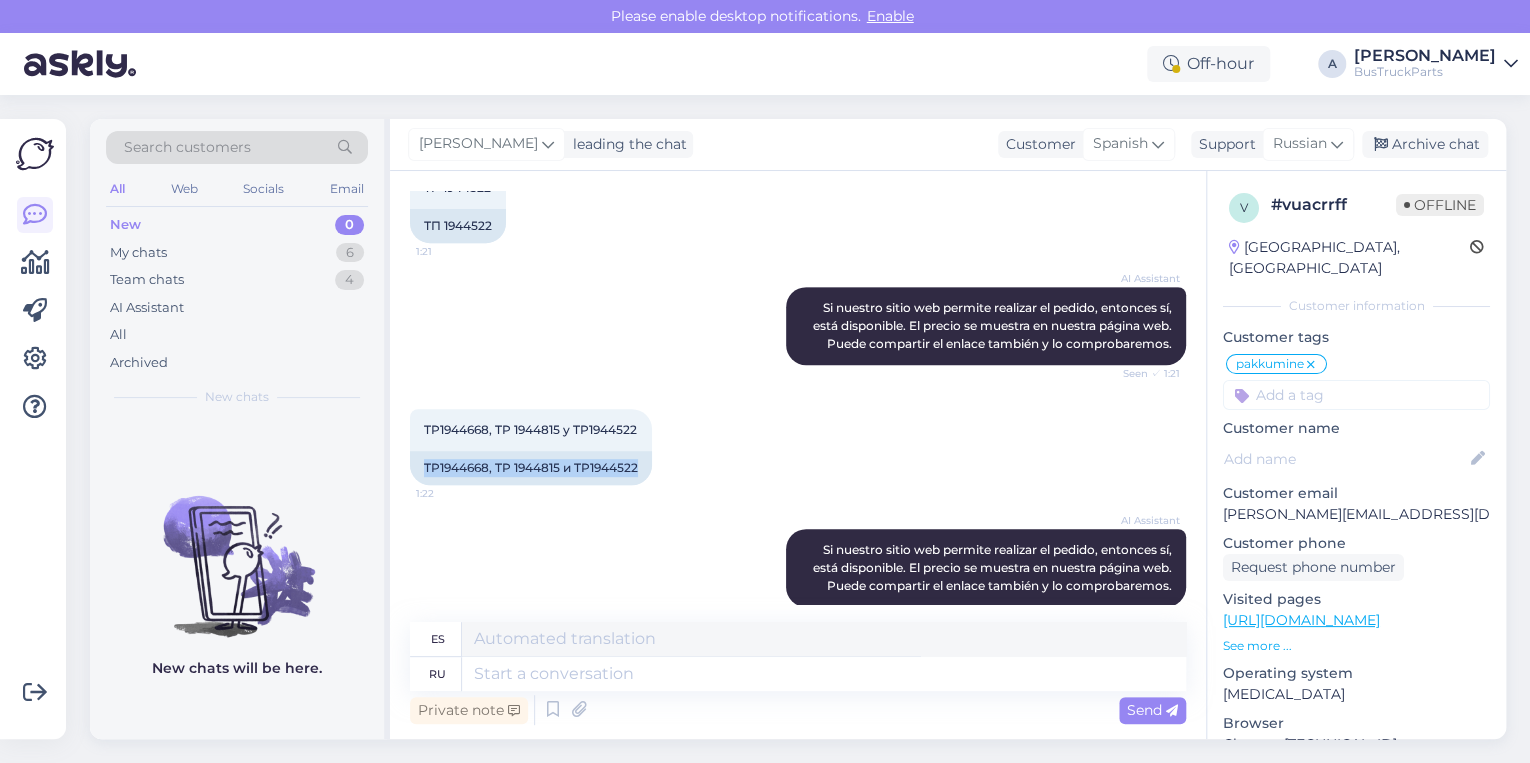 drag, startPoint x: 640, startPoint y: 468, endPoint x: 391, endPoint y: 479, distance: 249.24286 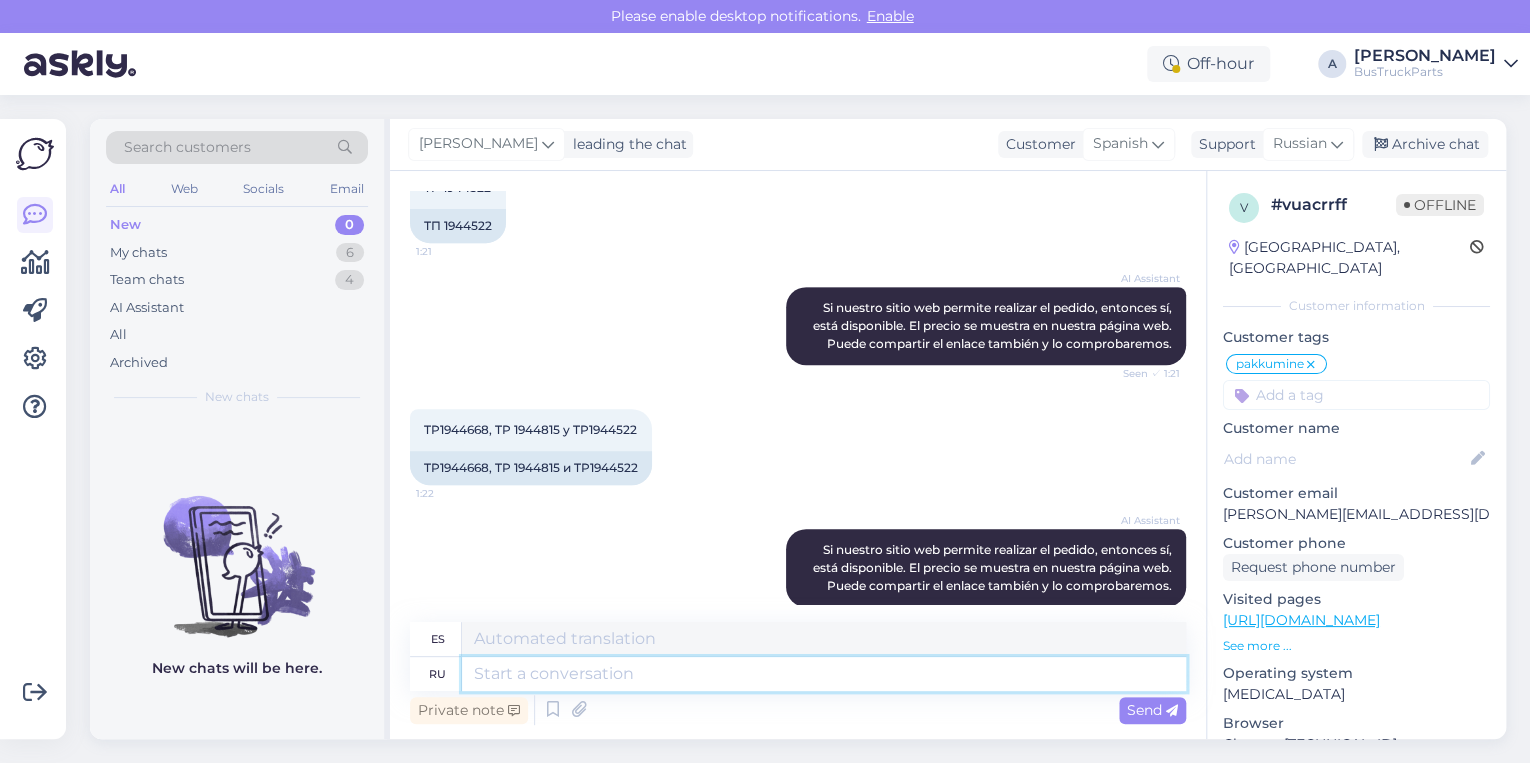 click at bounding box center [824, 674] 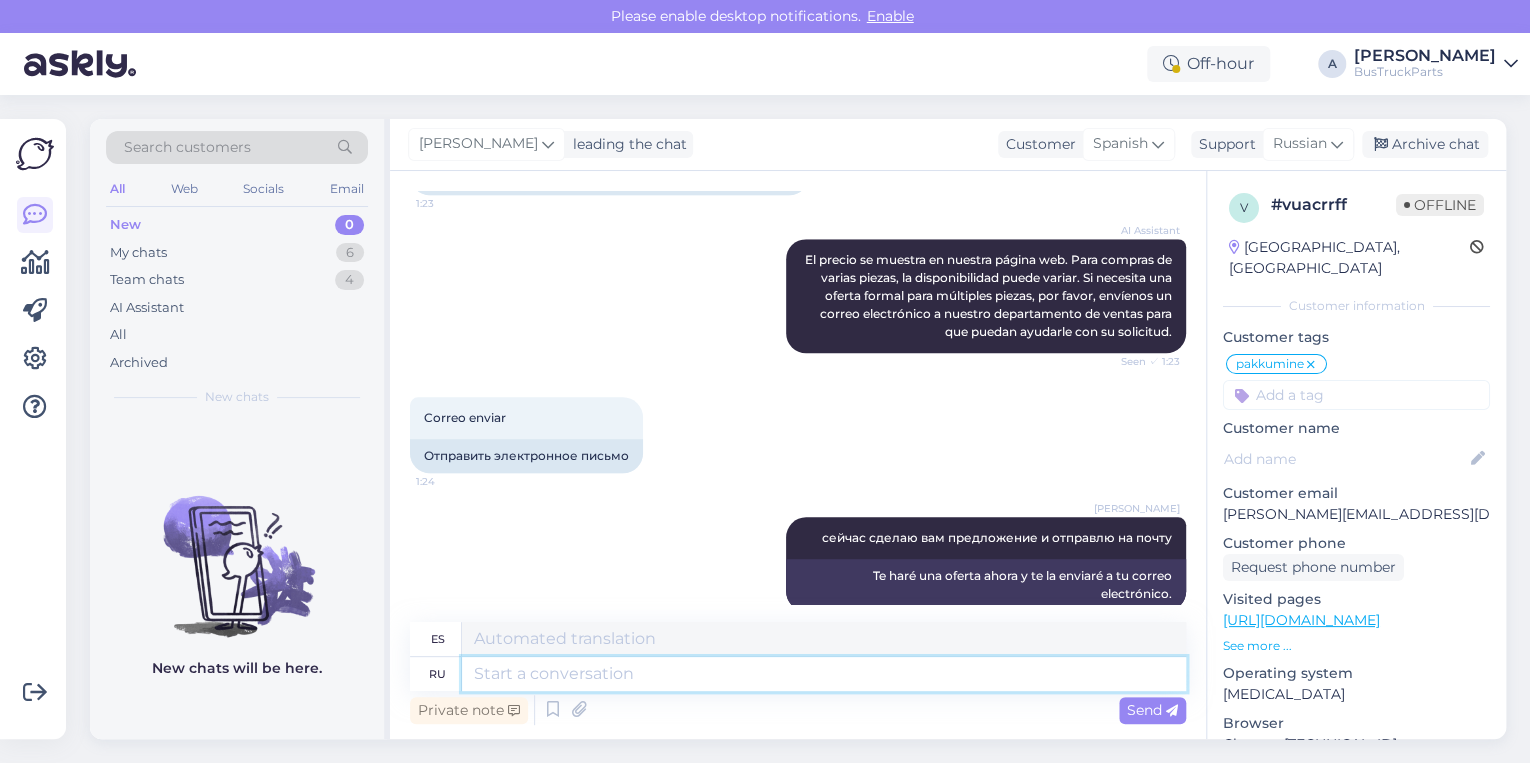 scroll, scrollTop: 986, scrollLeft: 0, axis: vertical 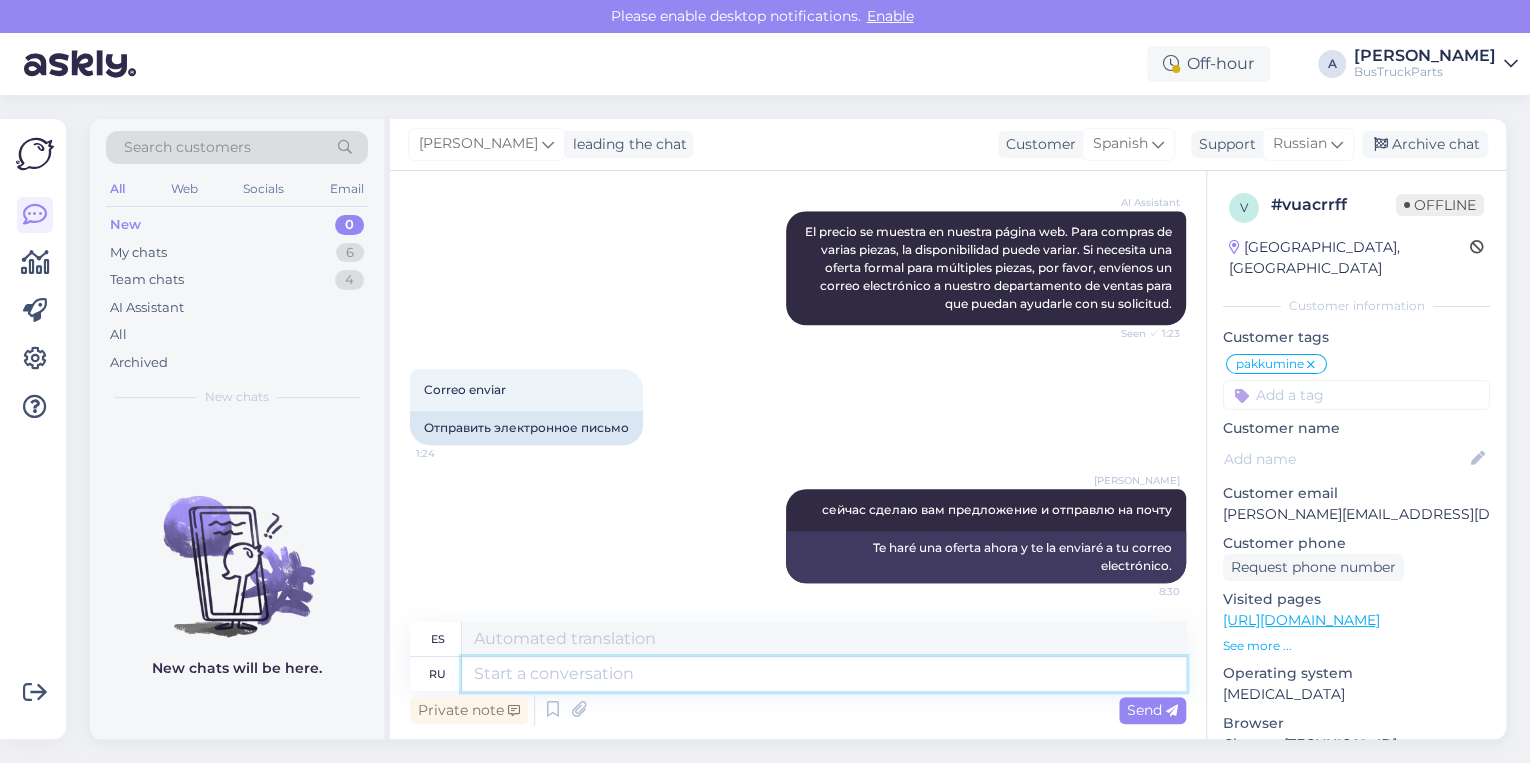 click at bounding box center (824, 674) 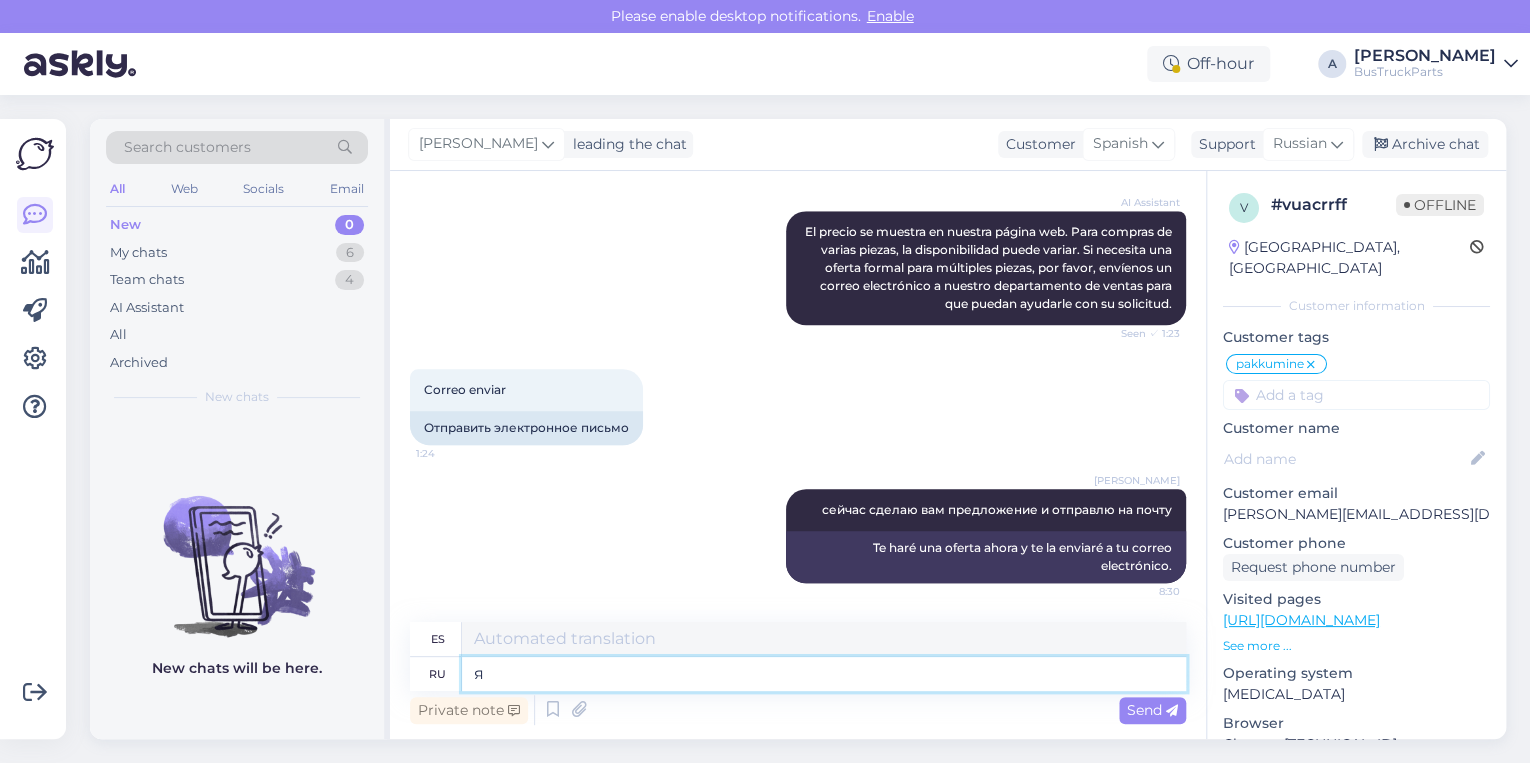 type on "я" 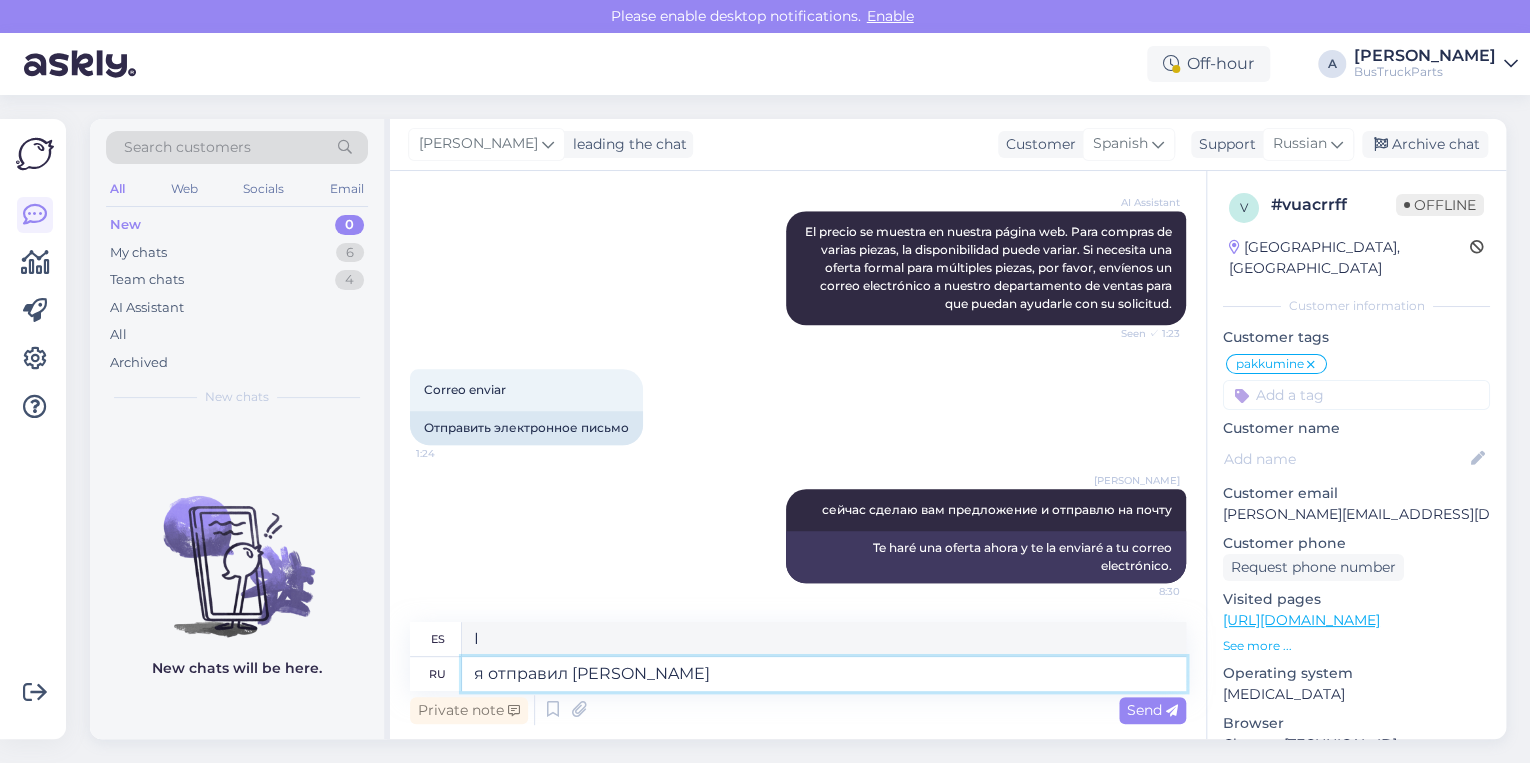 type on "я отправил ва" 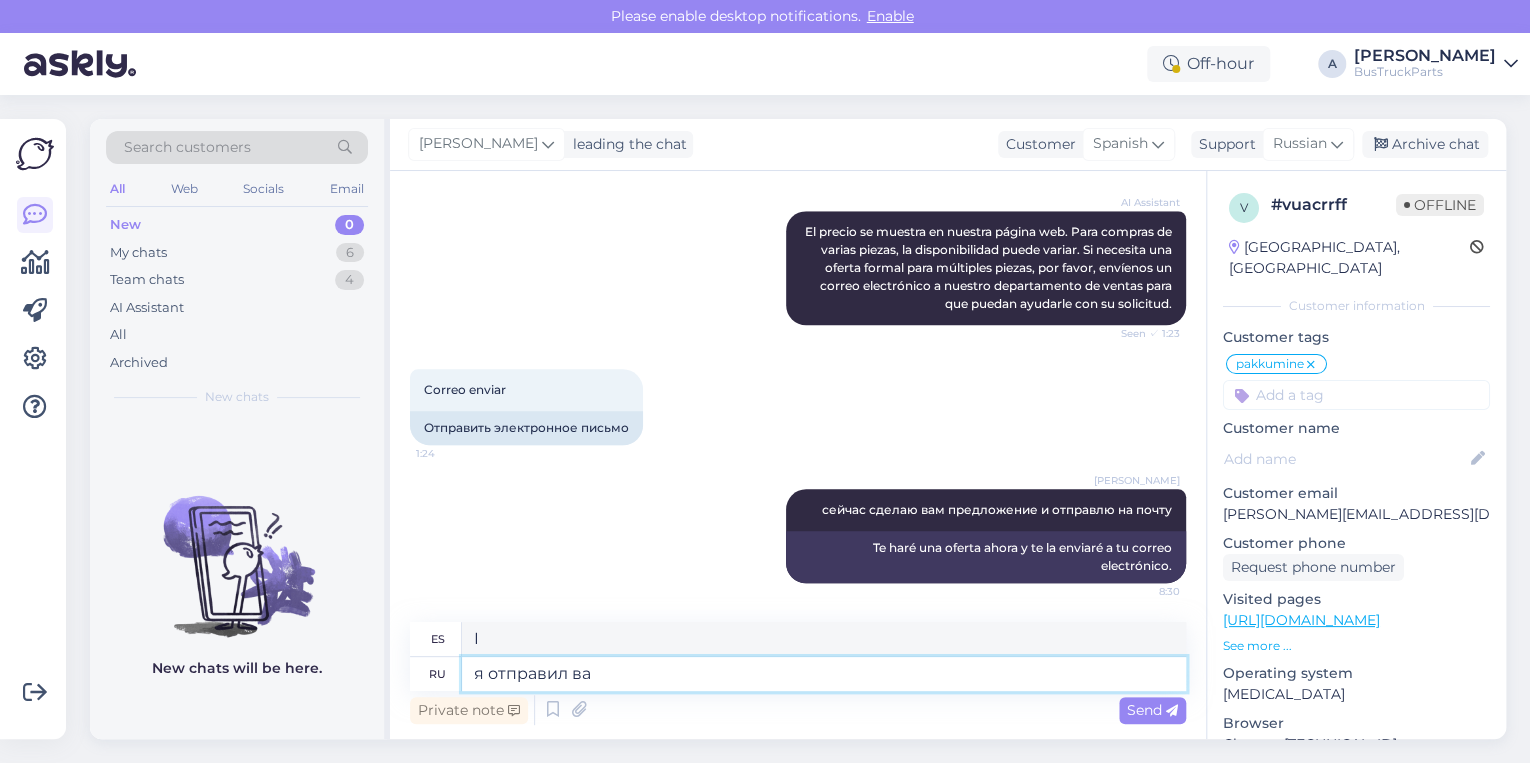 type on "Yo envié" 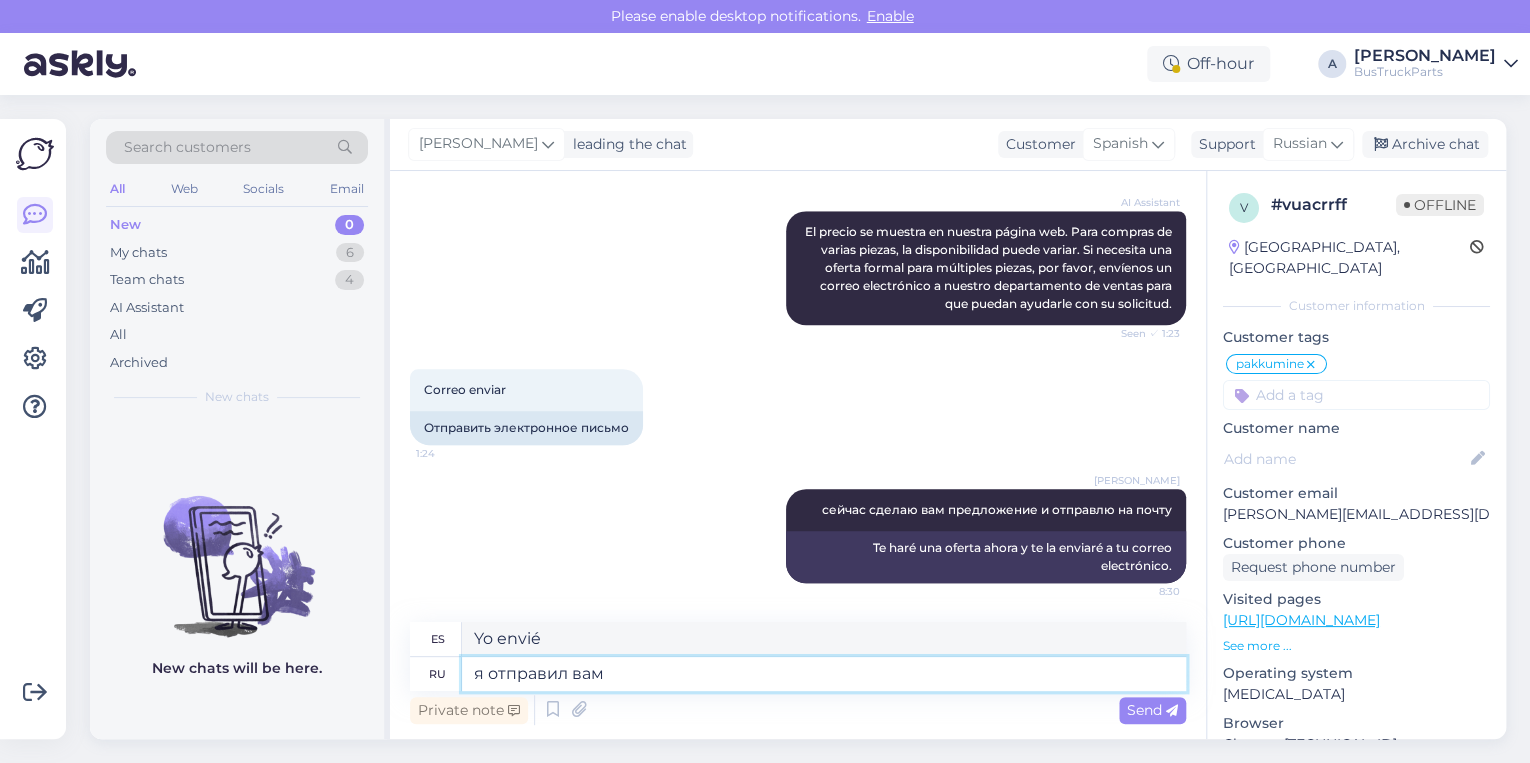 type on "я отправил вам" 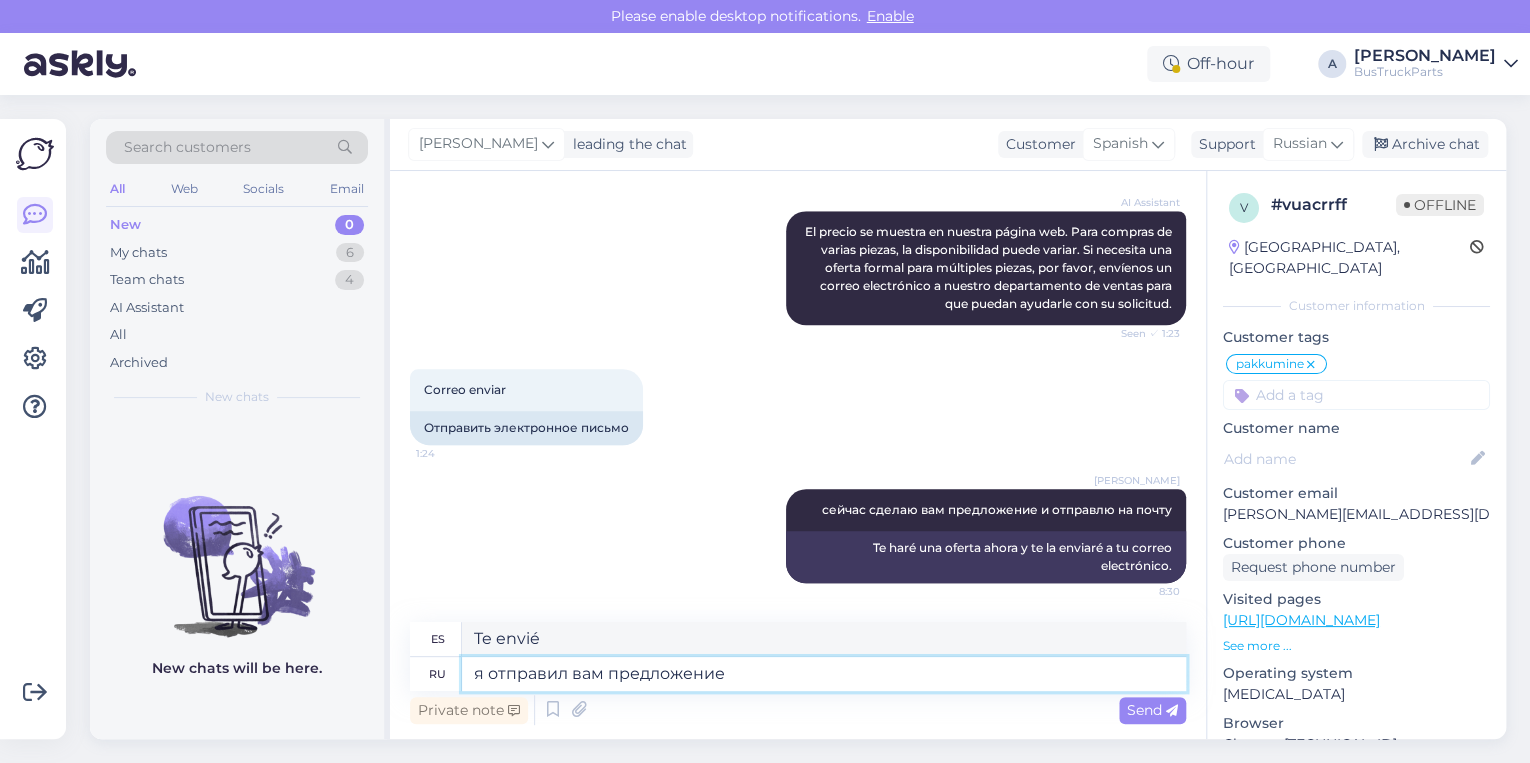 type on "я отправил вам предложение" 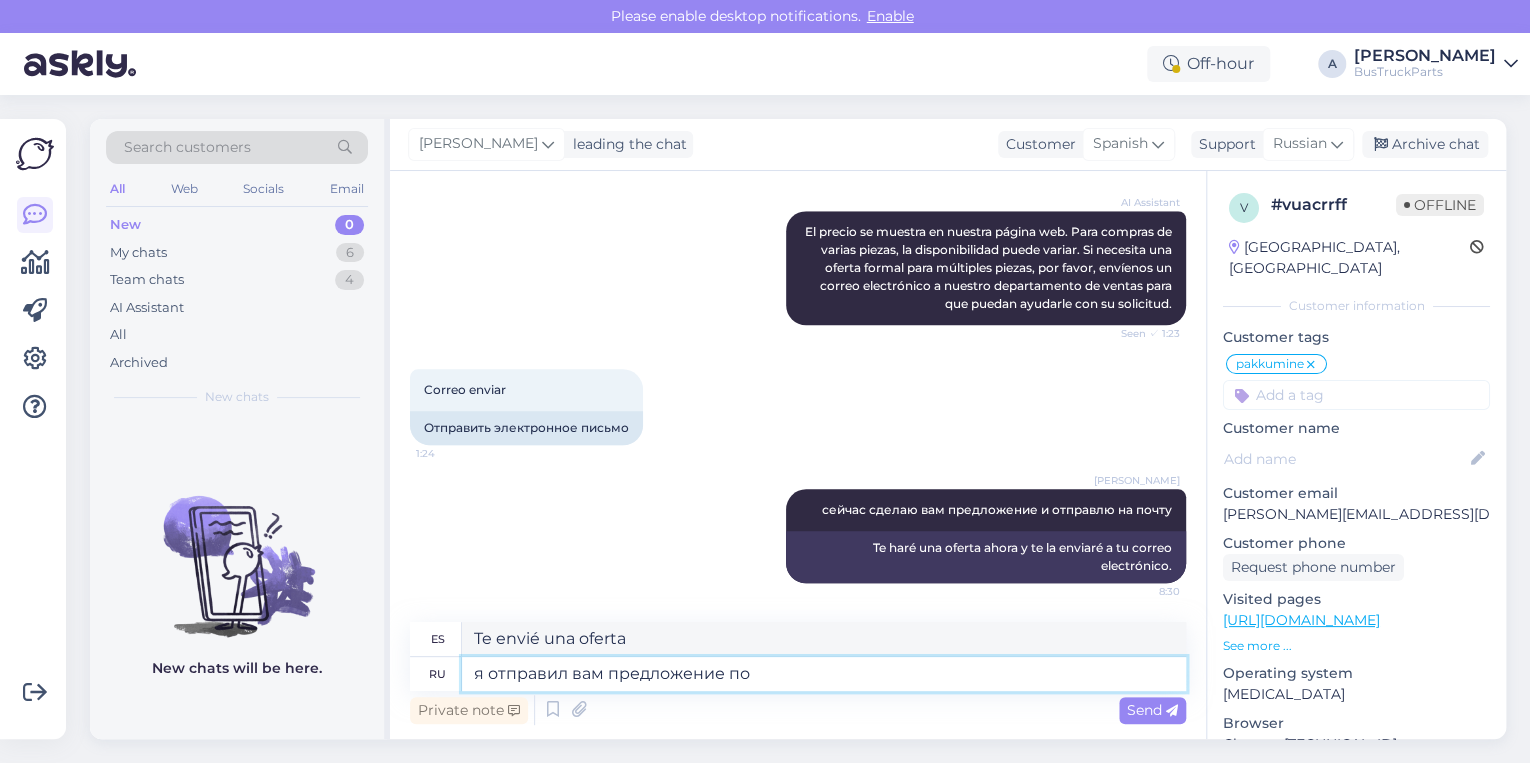 type on "я отправил вам предложение по" 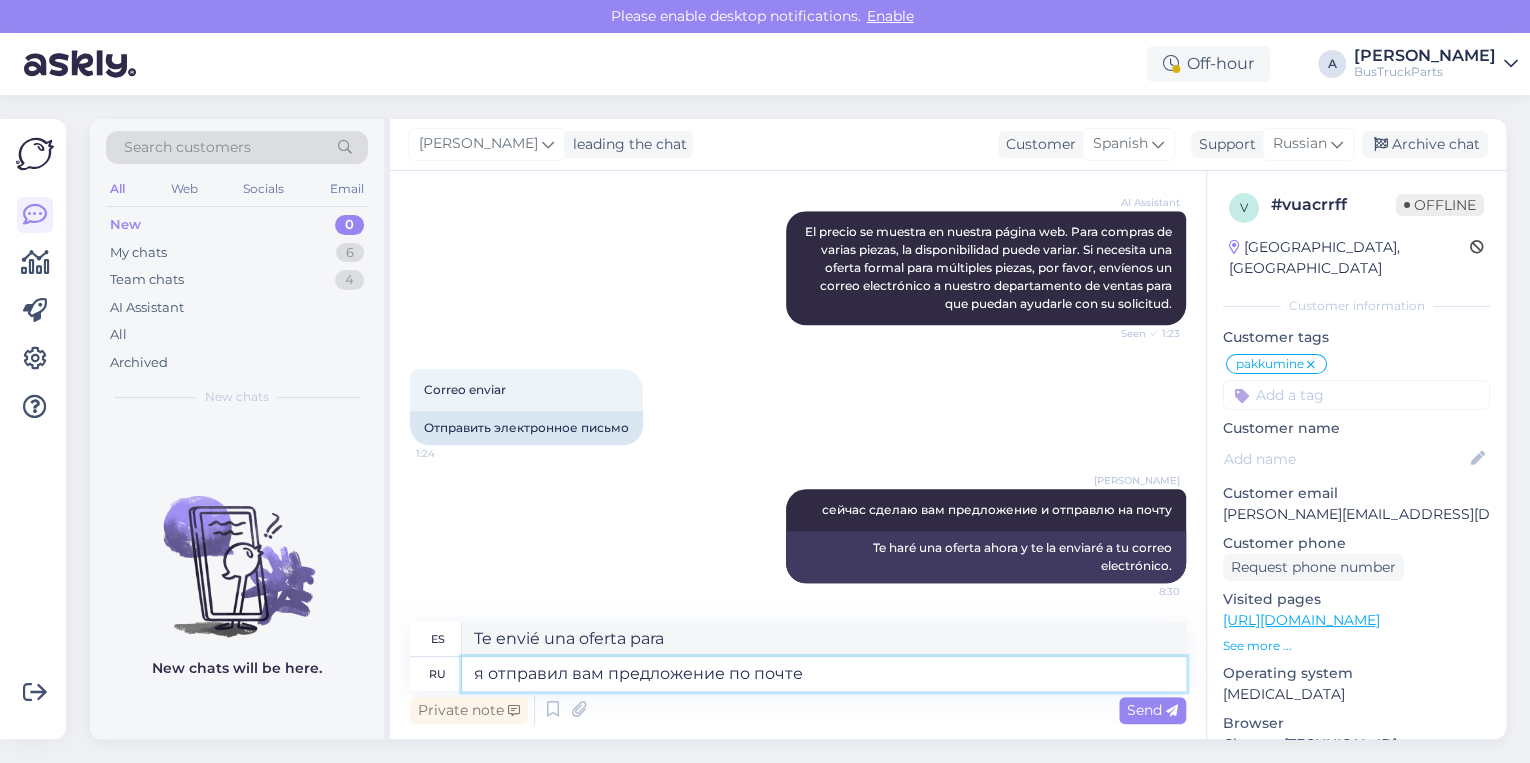 type on "я отправил вам предложение по почте." 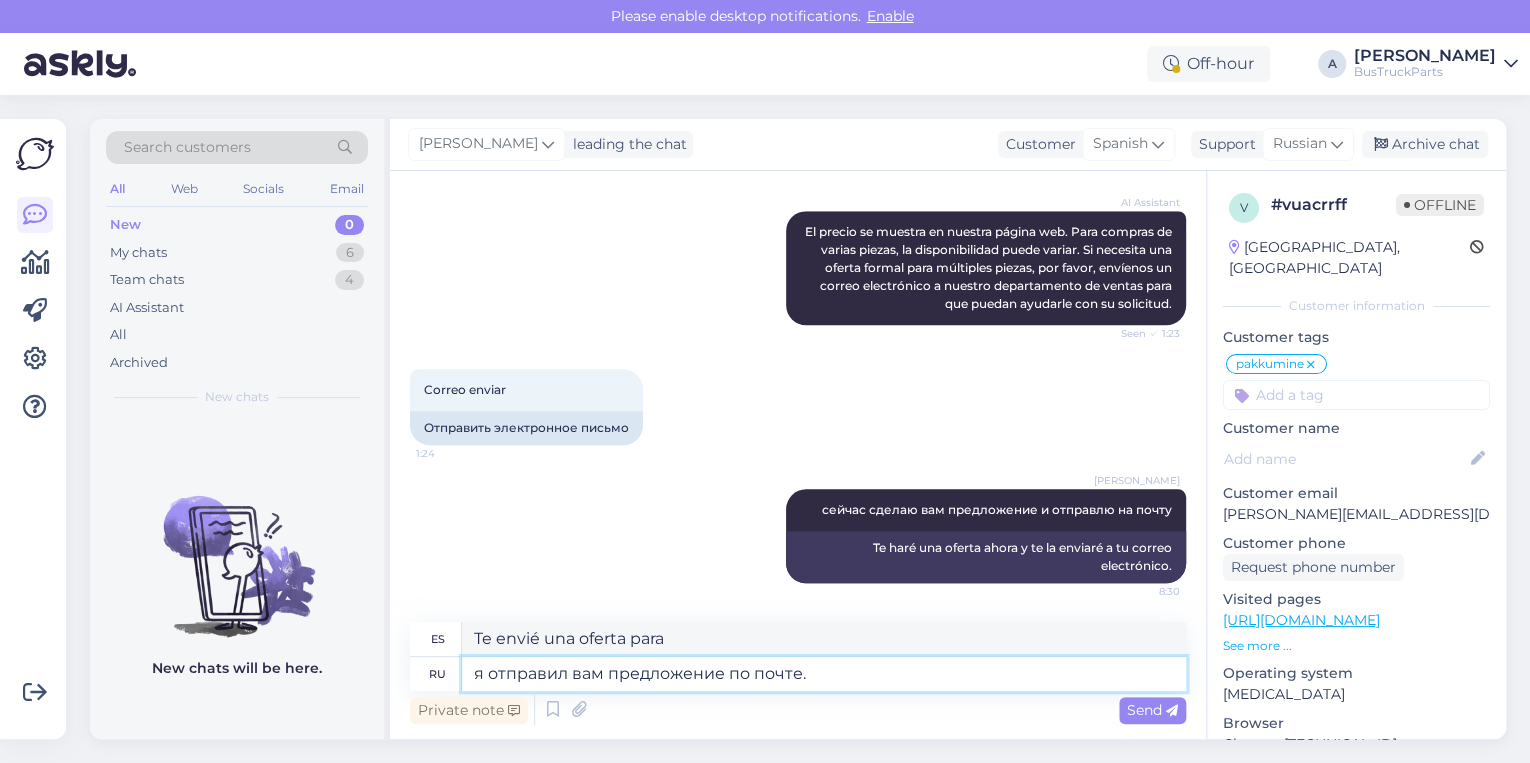 type on "Te envié una oferta por correo." 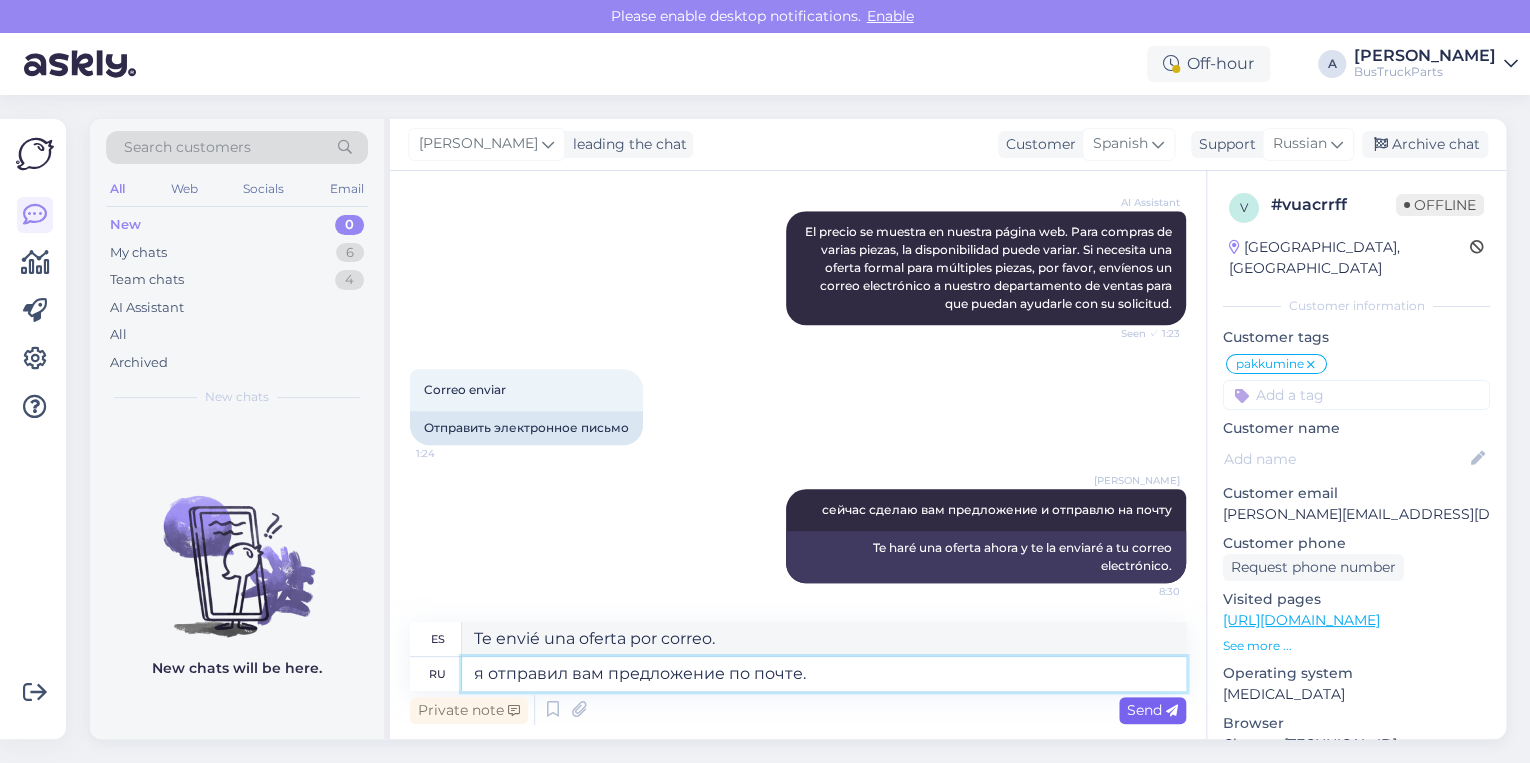 type on "я отправил вам предложение по почте." 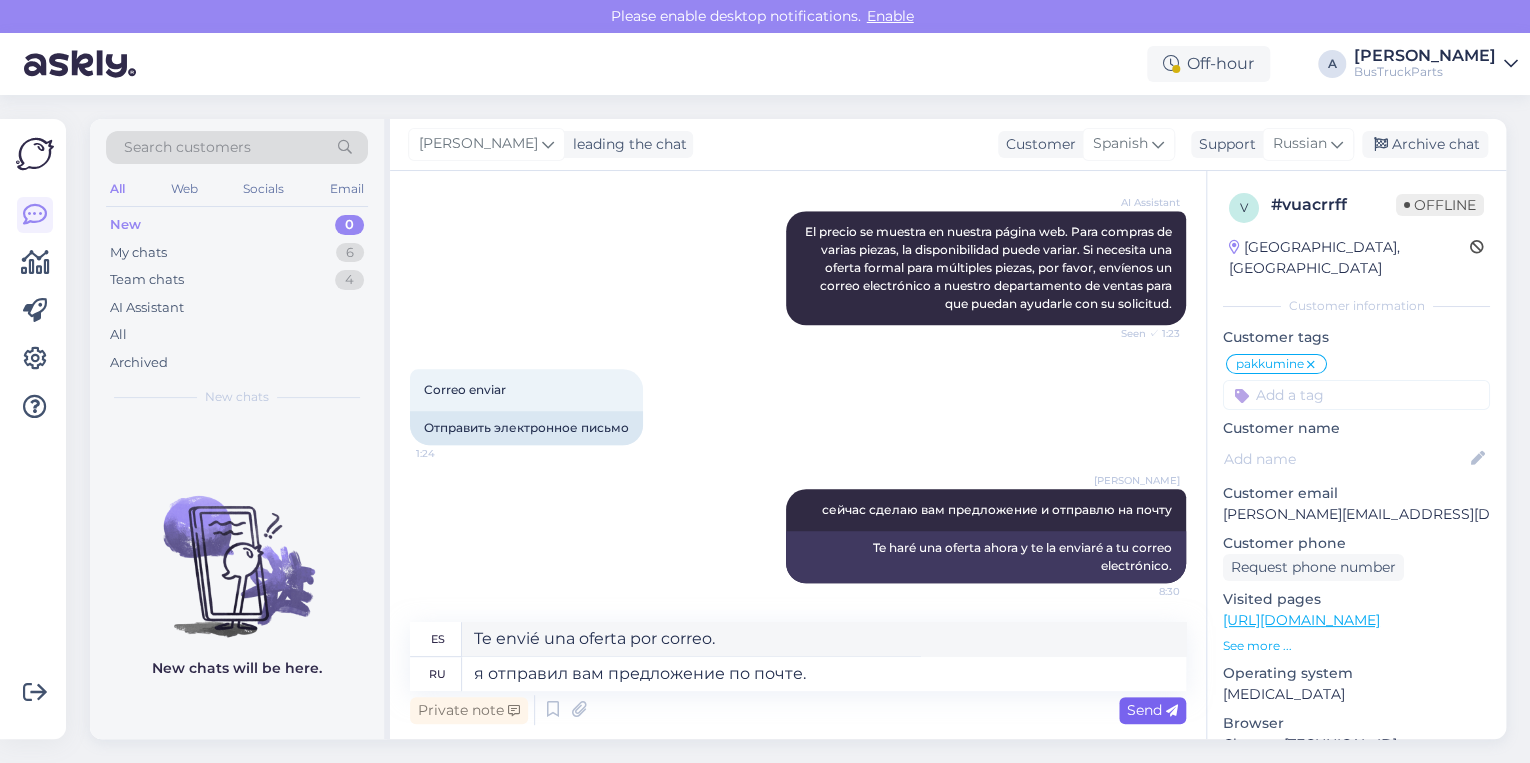 click on "Send" at bounding box center [1152, 710] 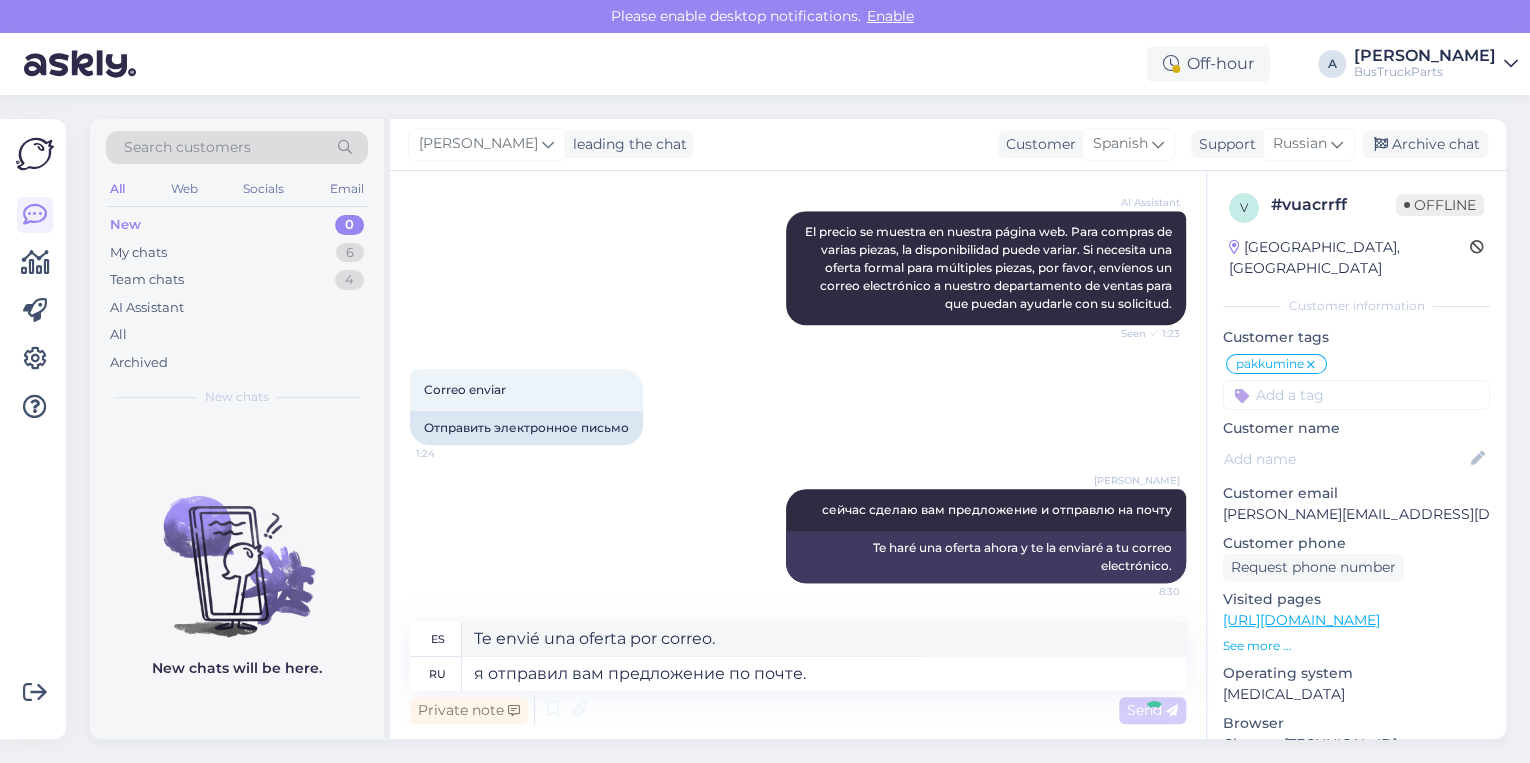 type 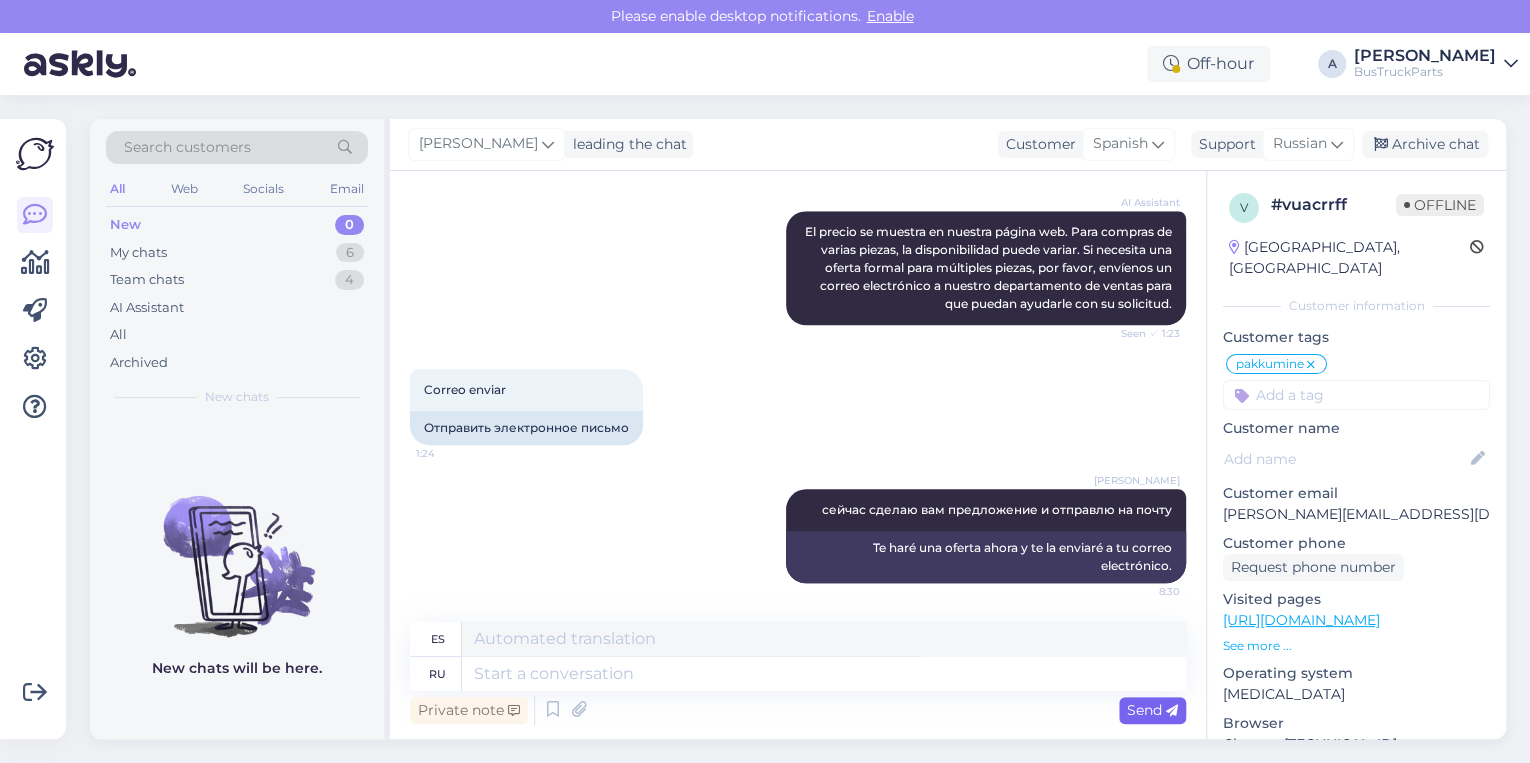 scroll, scrollTop: 1106, scrollLeft: 0, axis: vertical 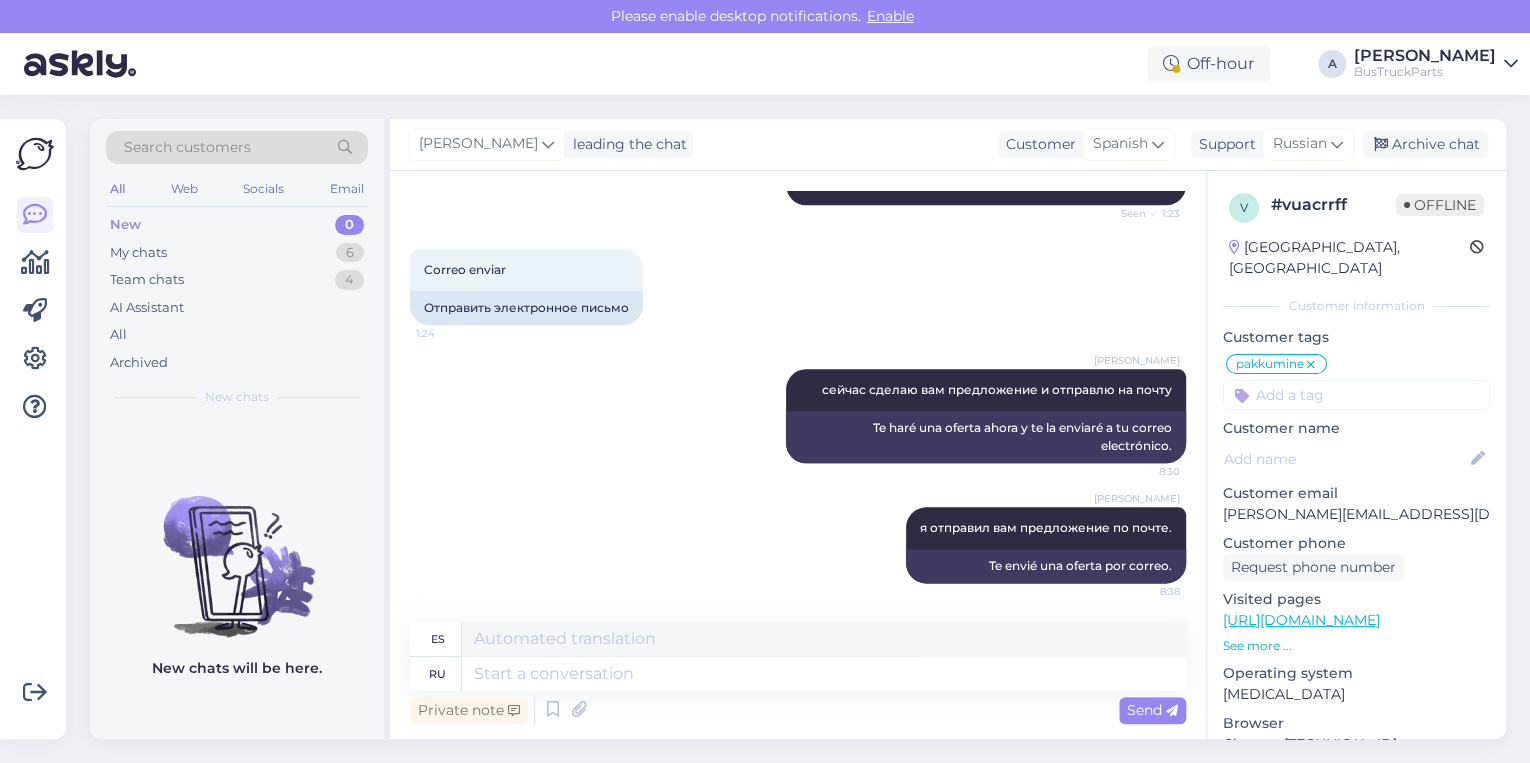 click at bounding box center (1311, 365) 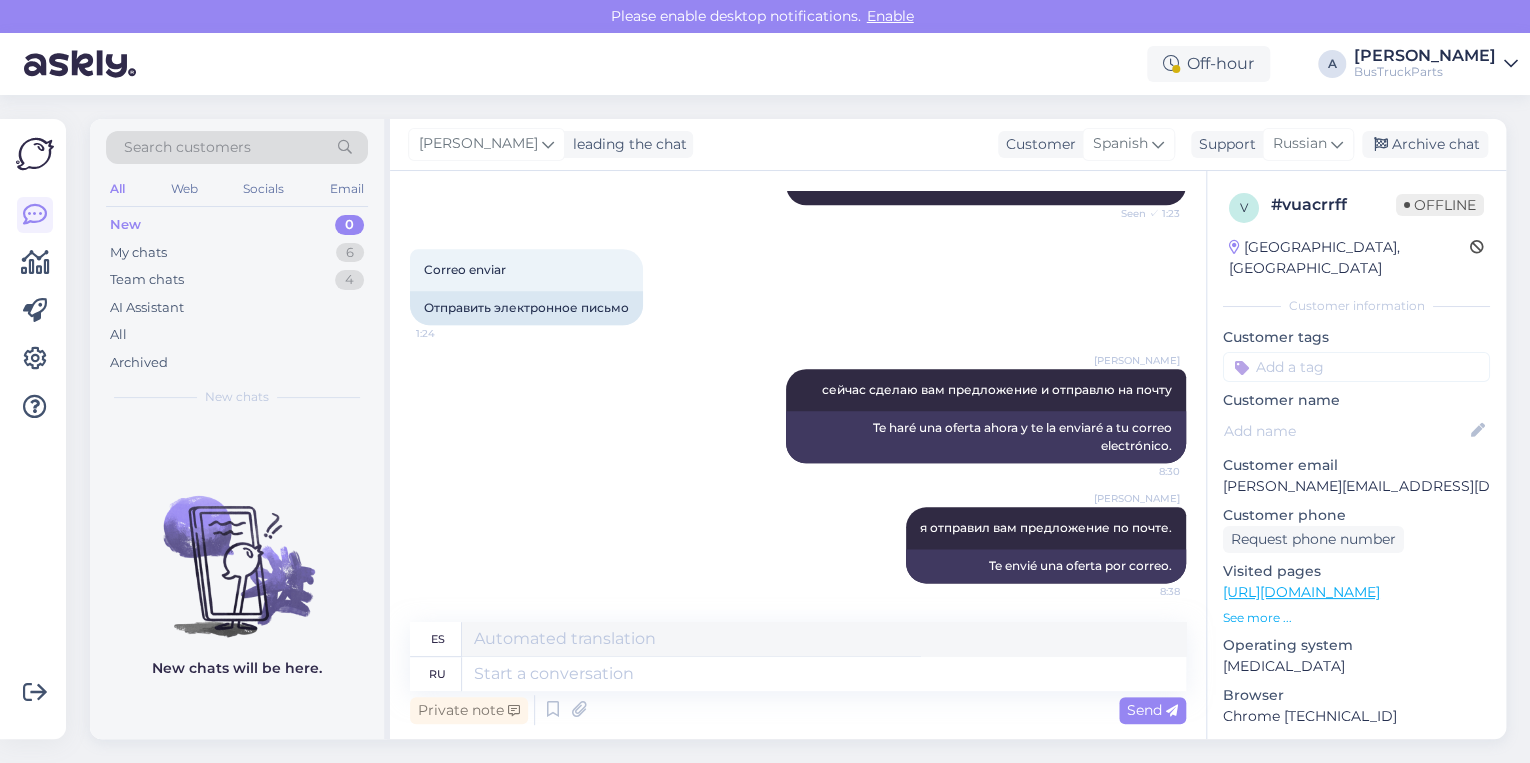 click at bounding box center (1356, 367) 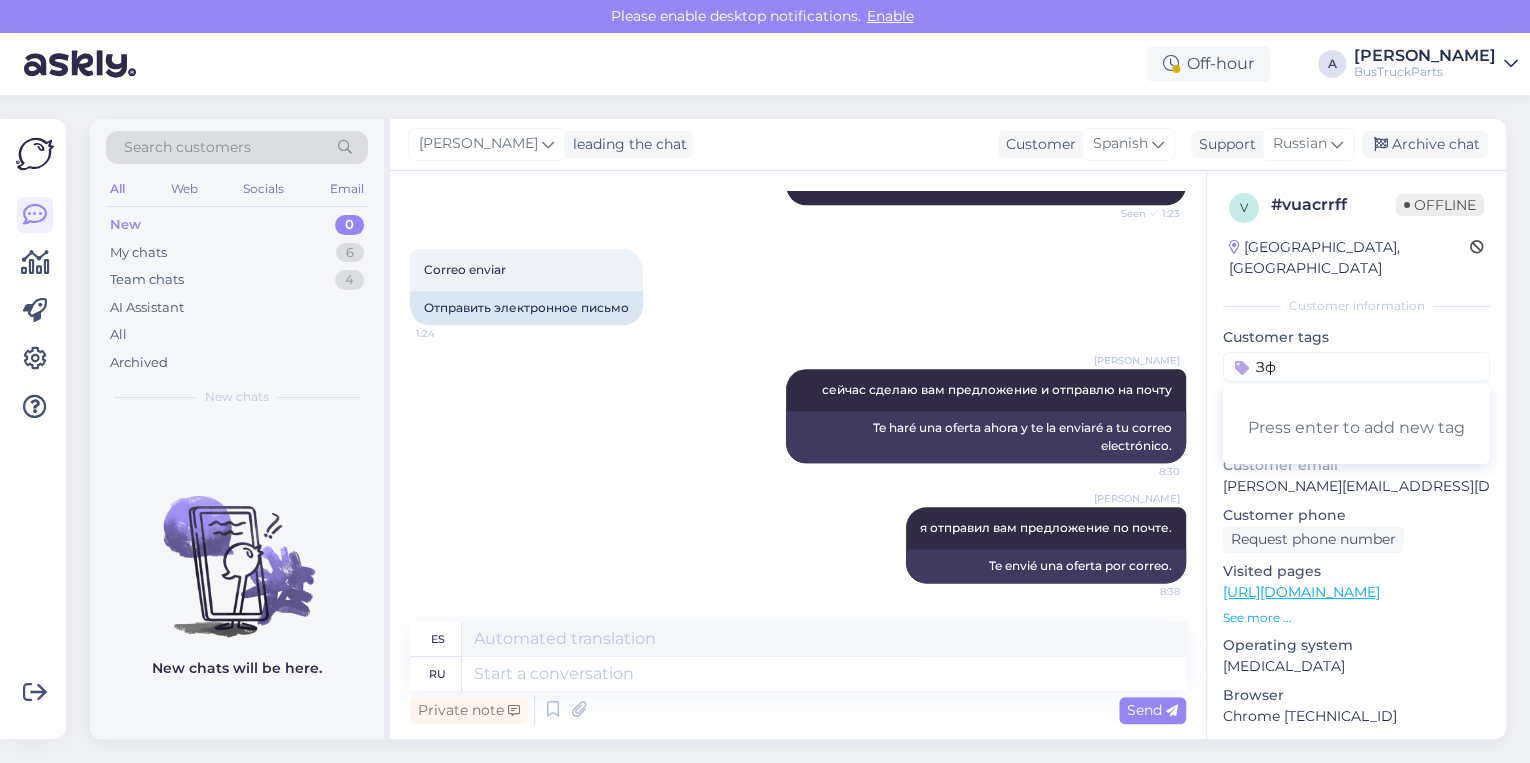 type on "З" 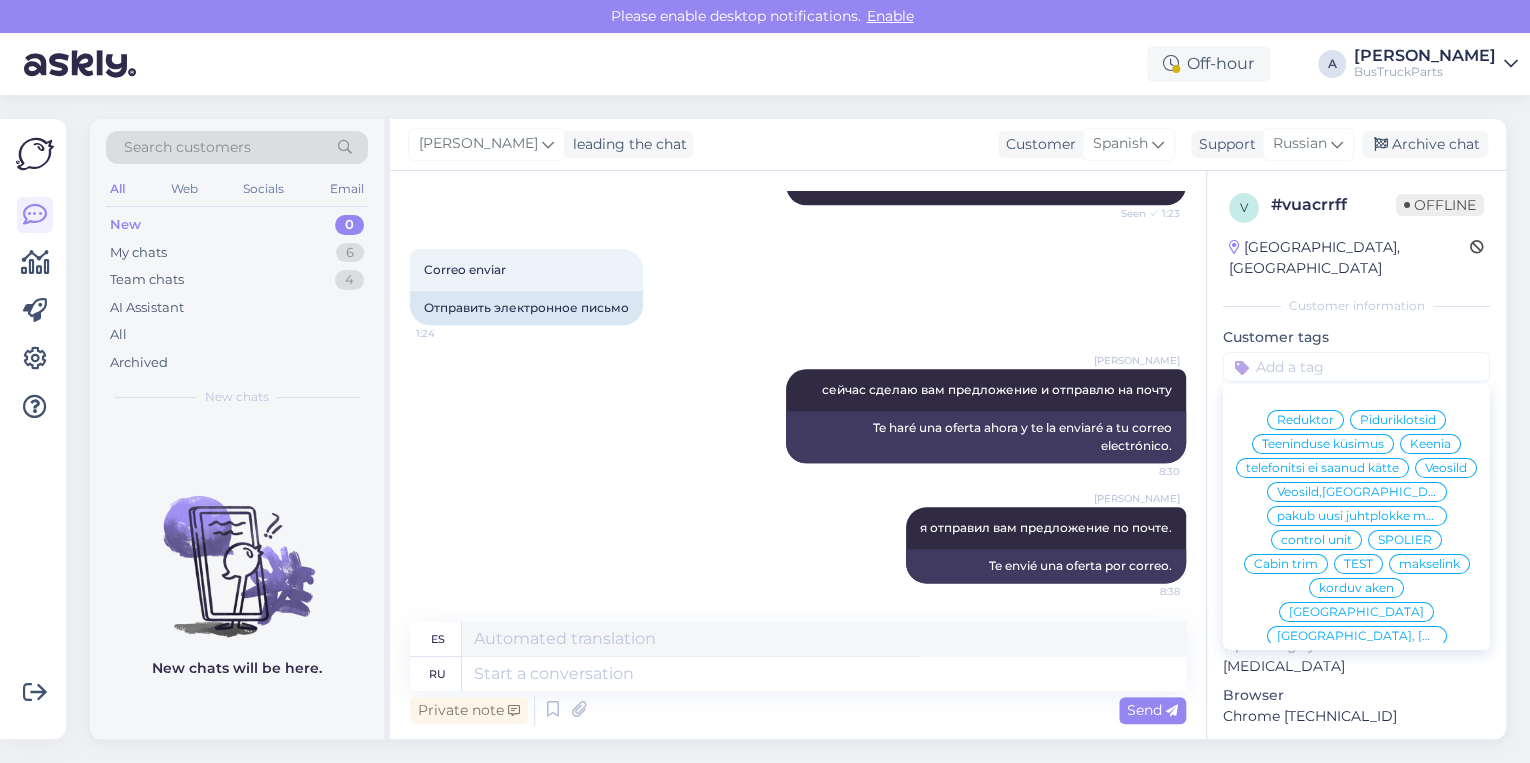 type on "p" 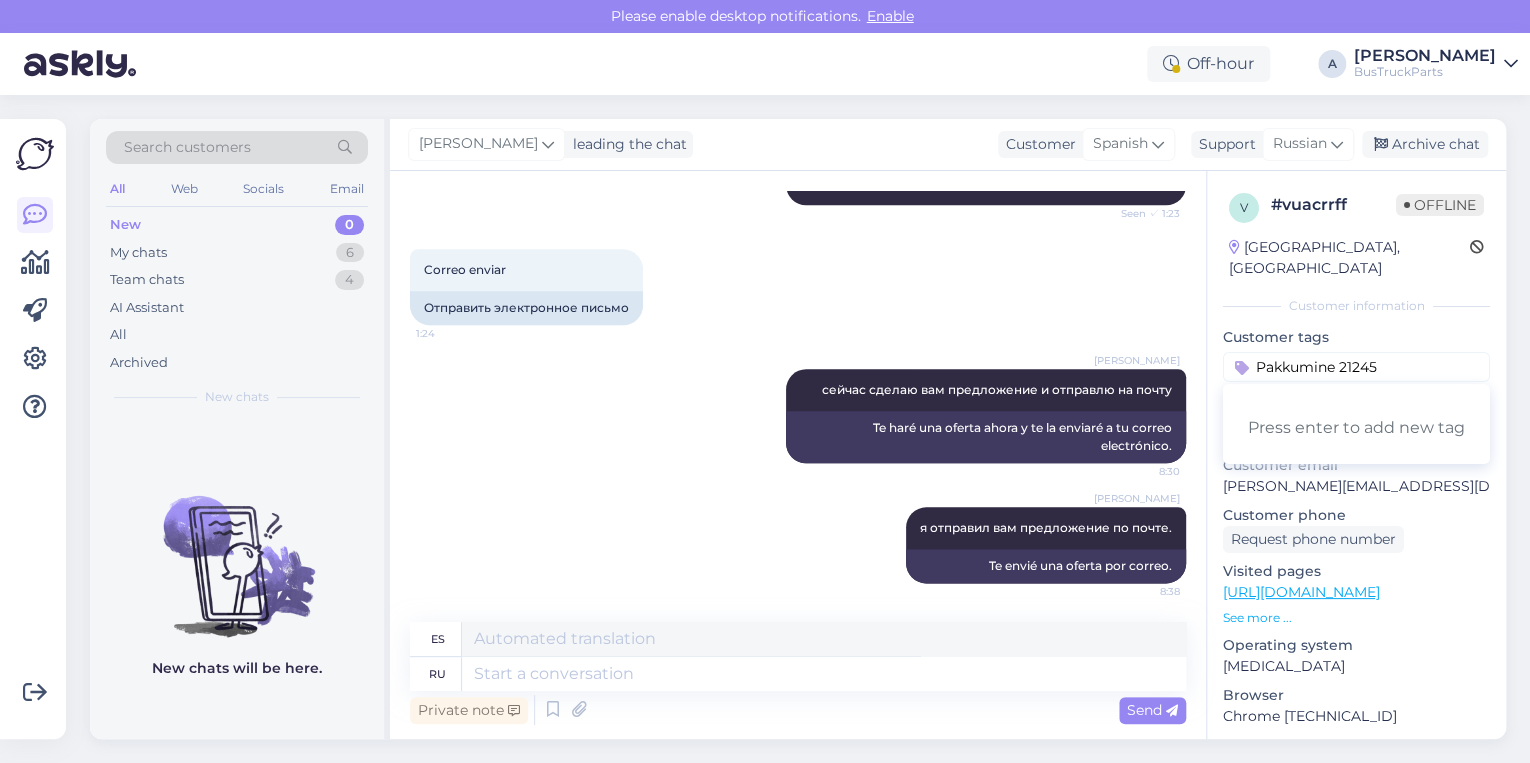 type on "Pakkumine 212450" 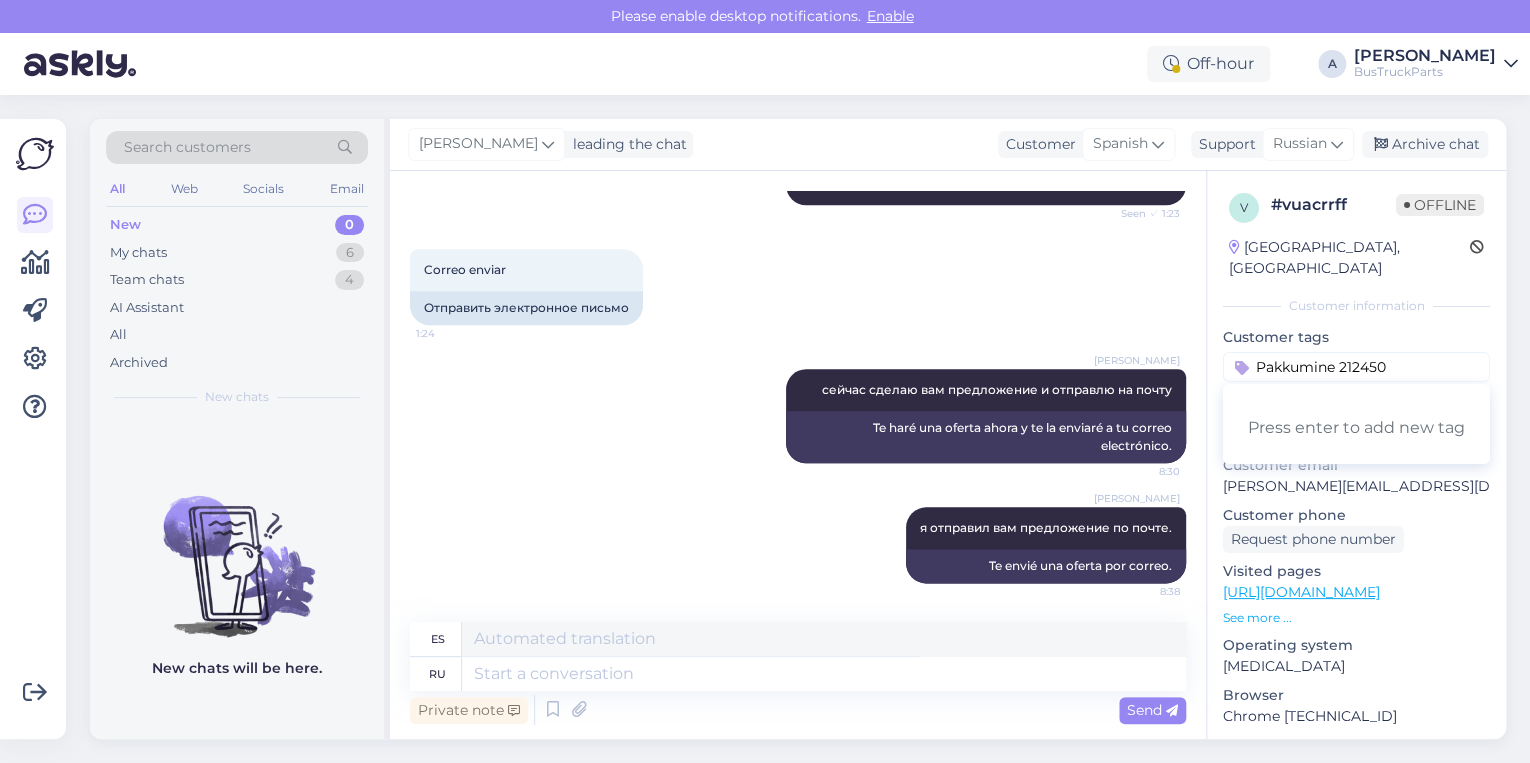 type 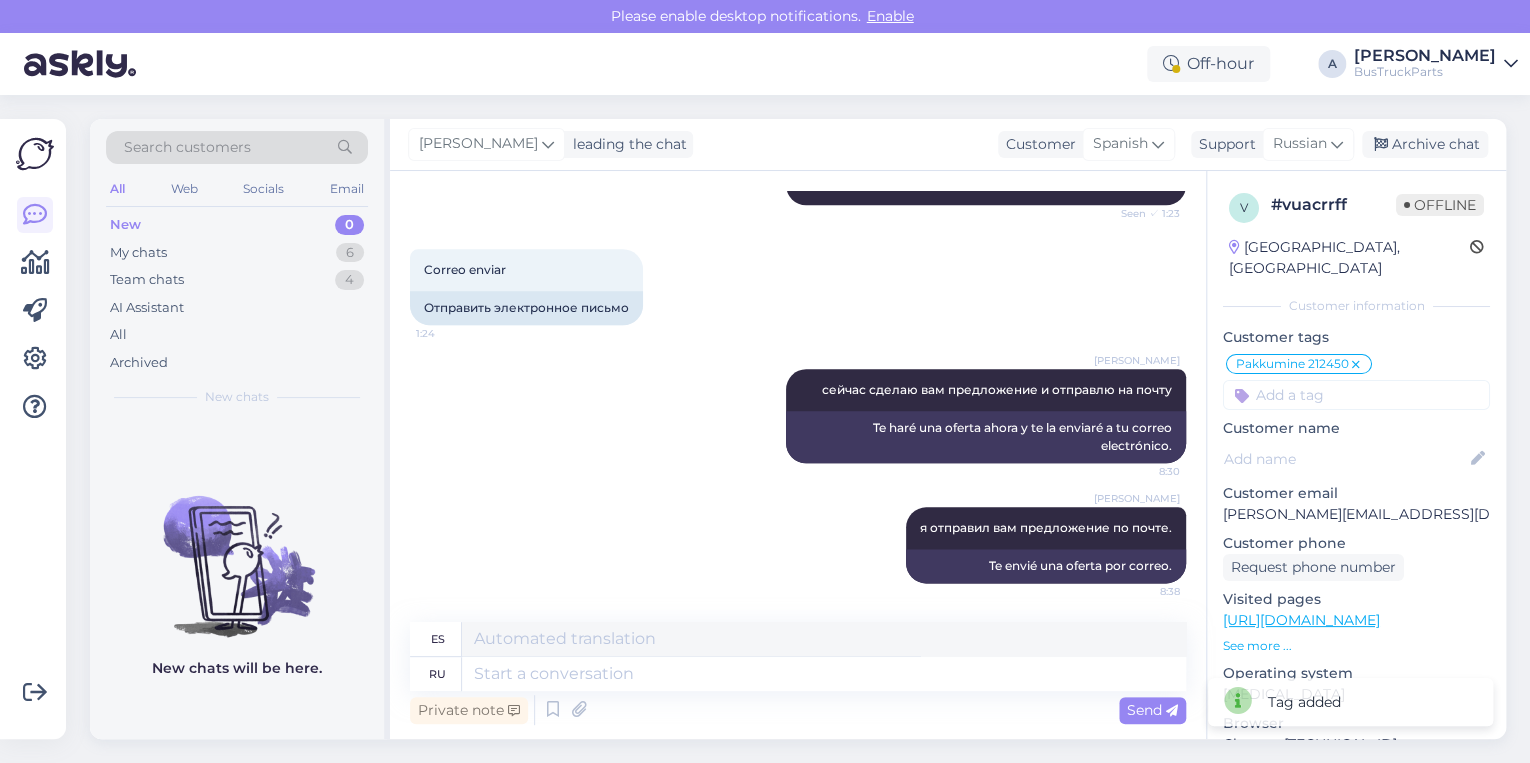 click on "Customer tags" at bounding box center [1356, 337] 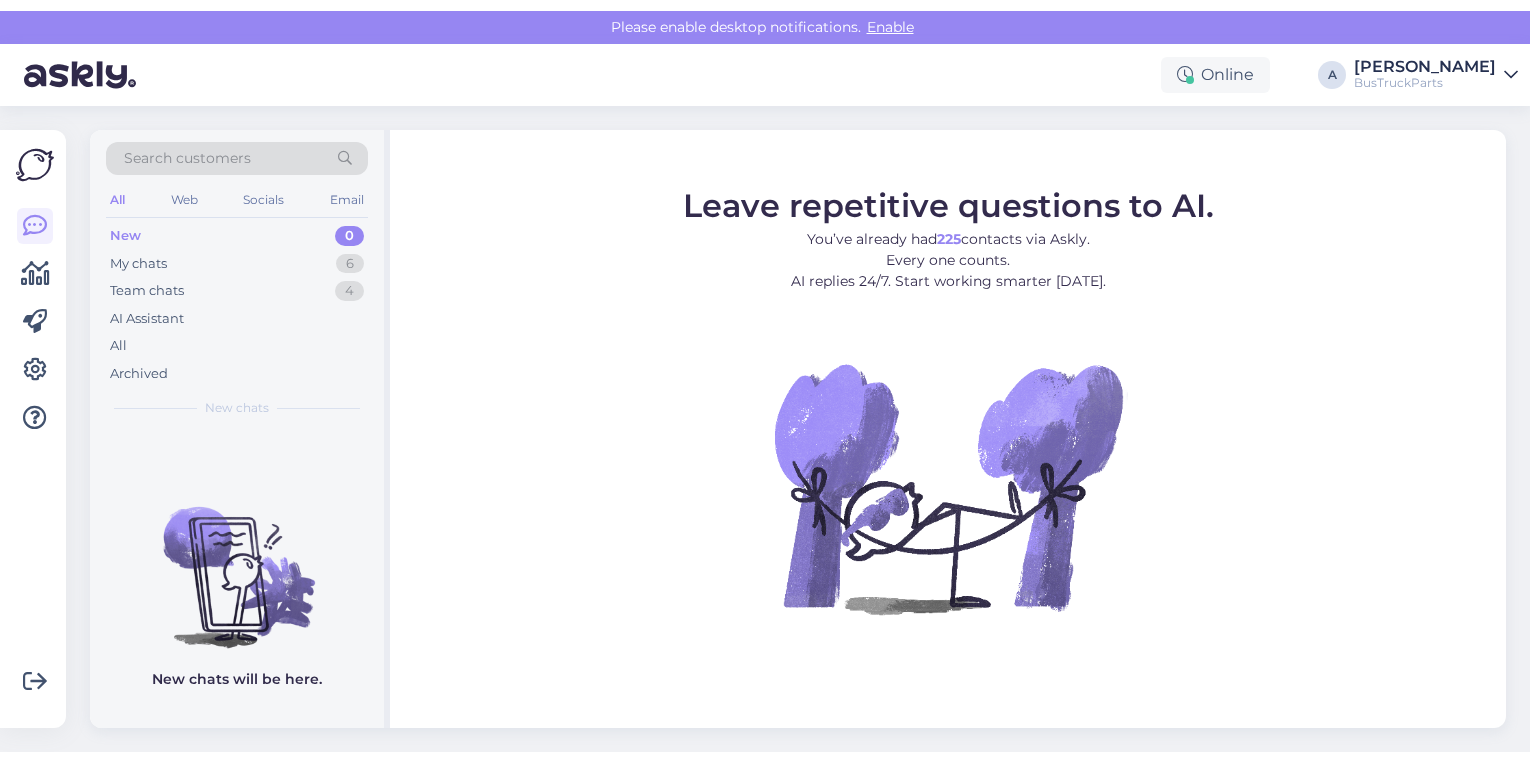 scroll, scrollTop: 0, scrollLeft: 0, axis: both 